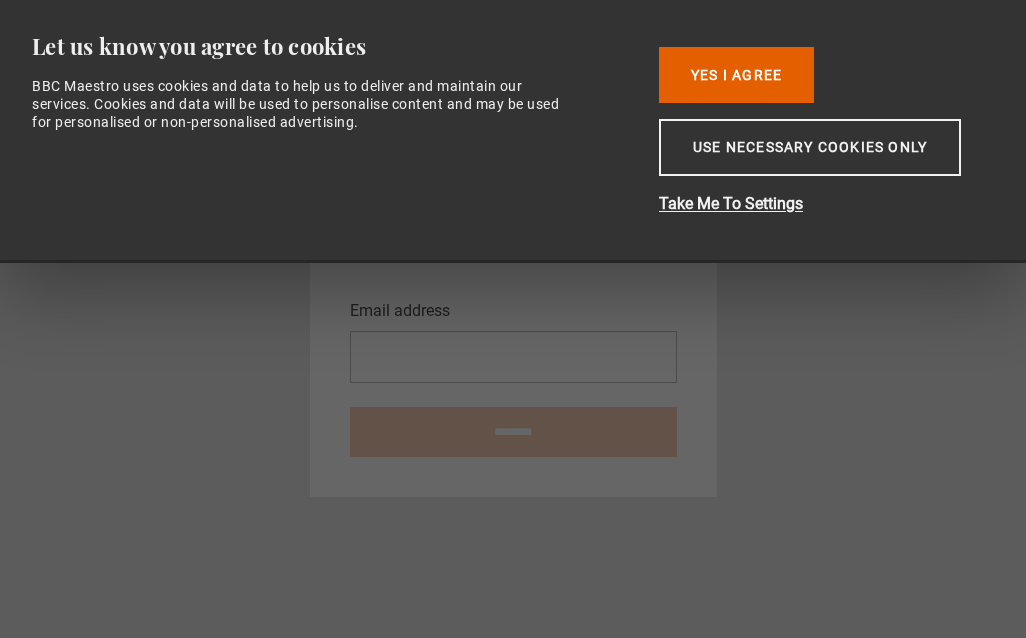 scroll, scrollTop: 0, scrollLeft: 0, axis: both 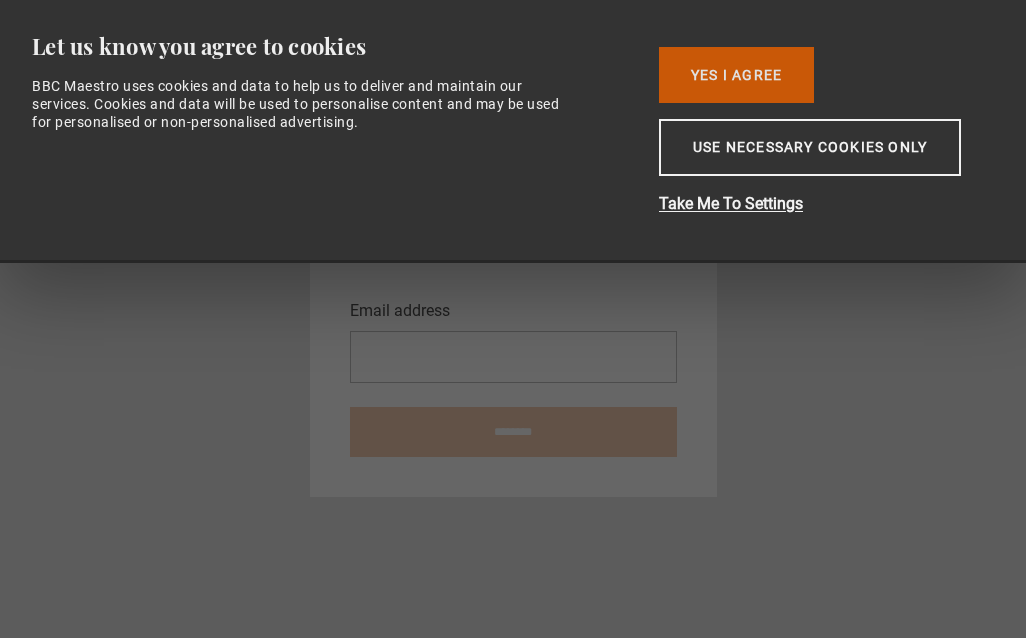 click on "Yes I Agree" at bounding box center (736, 75) 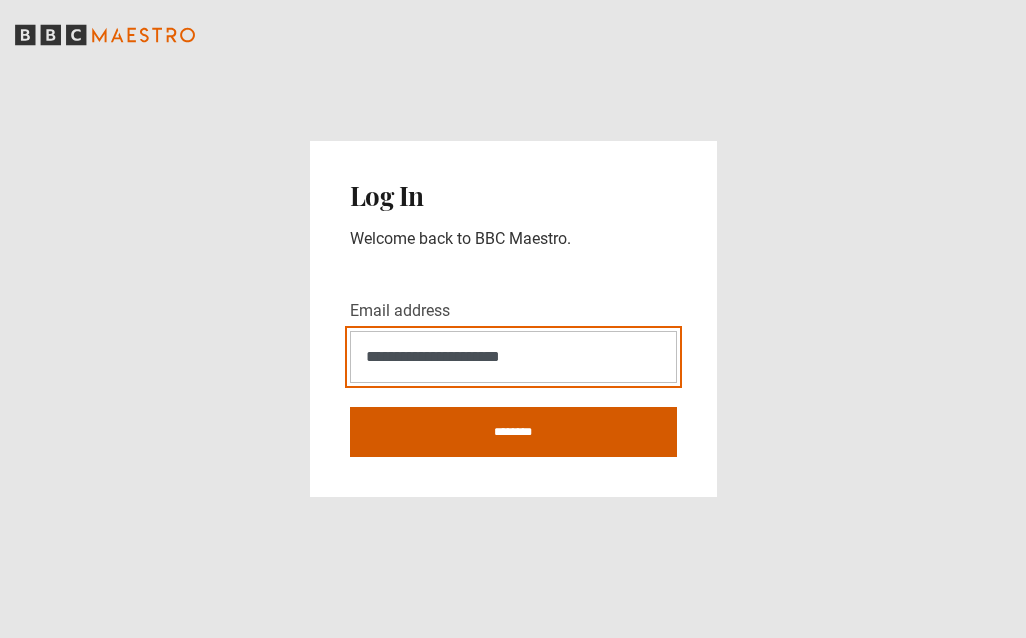 type on "**********" 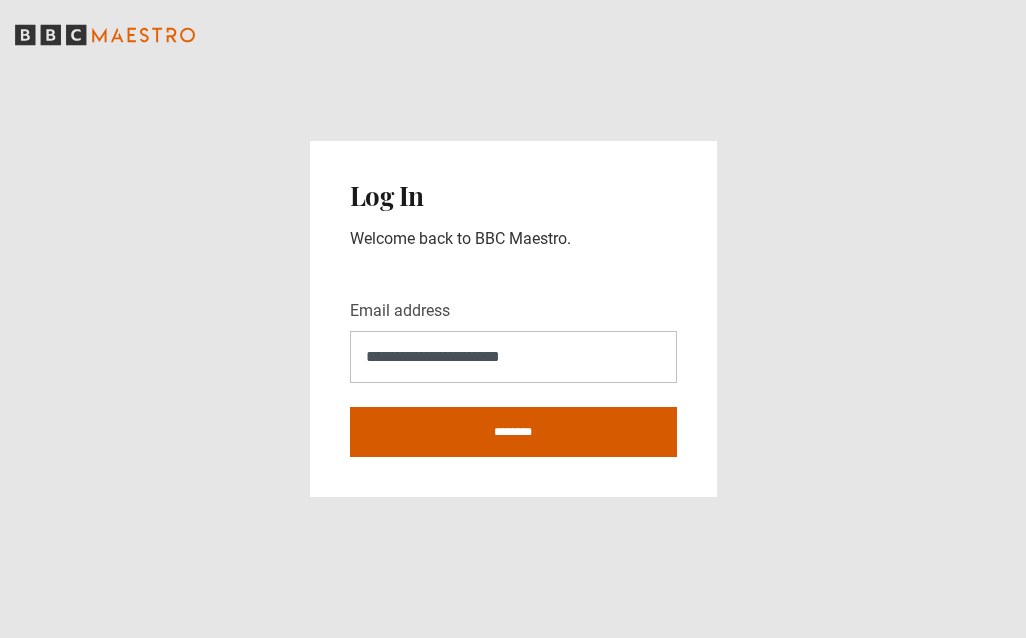 click on "********" at bounding box center [513, 432] 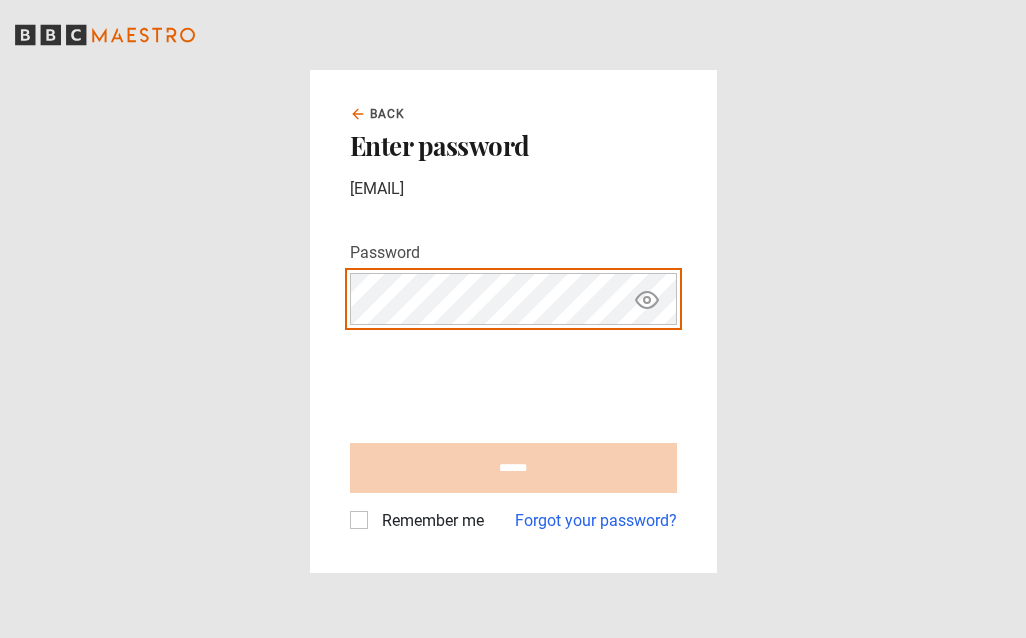 scroll, scrollTop: 0, scrollLeft: 0, axis: both 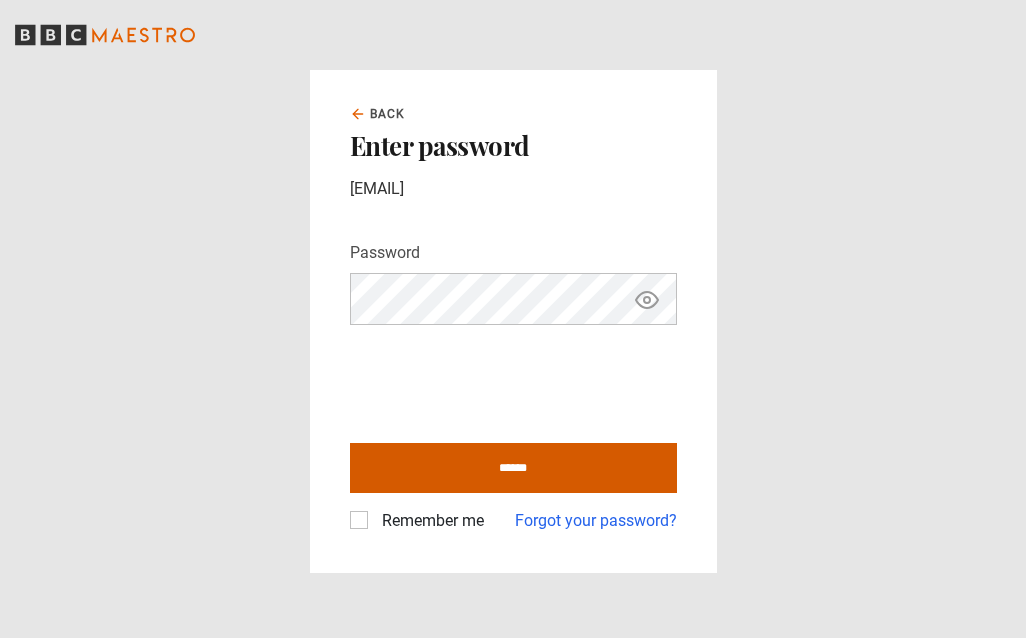click on "******" at bounding box center (513, 468) 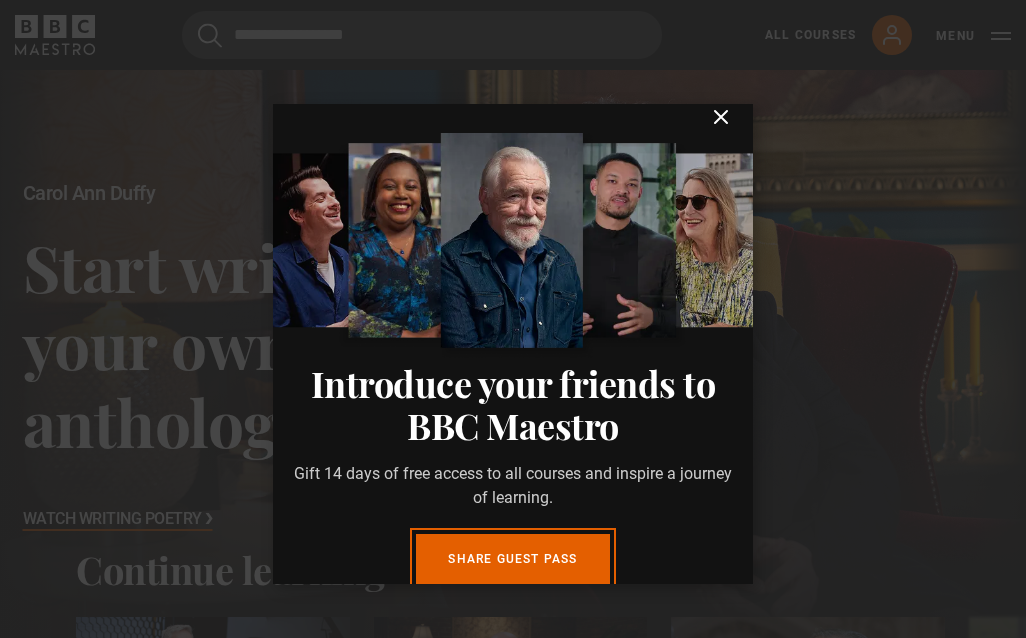 scroll, scrollTop: 0, scrollLeft: 0, axis: both 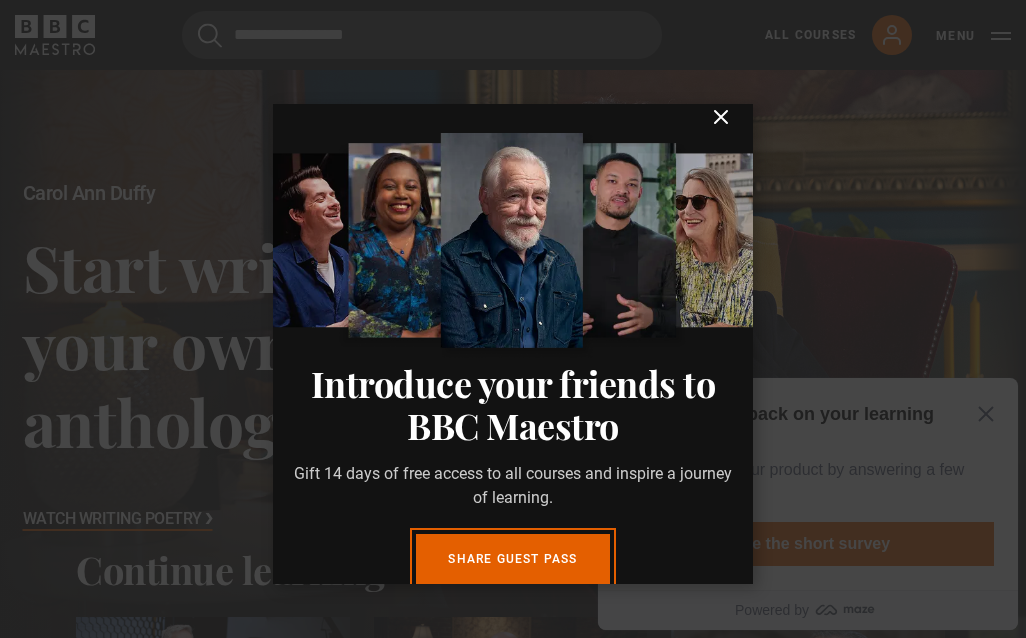 click 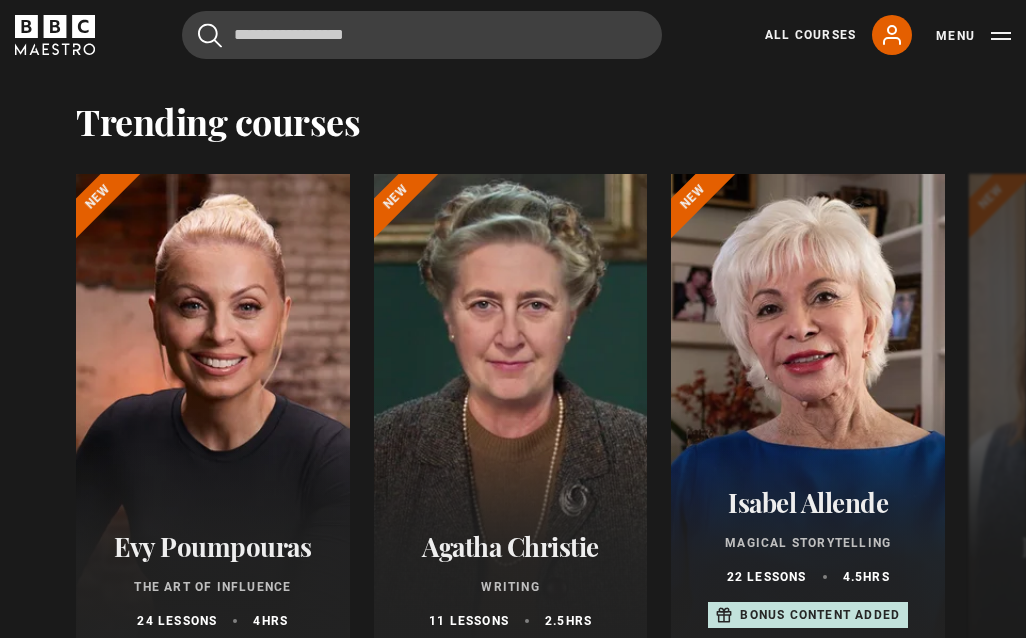 scroll, scrollTop: 2468, scrollLeft: 0, axis: vertical 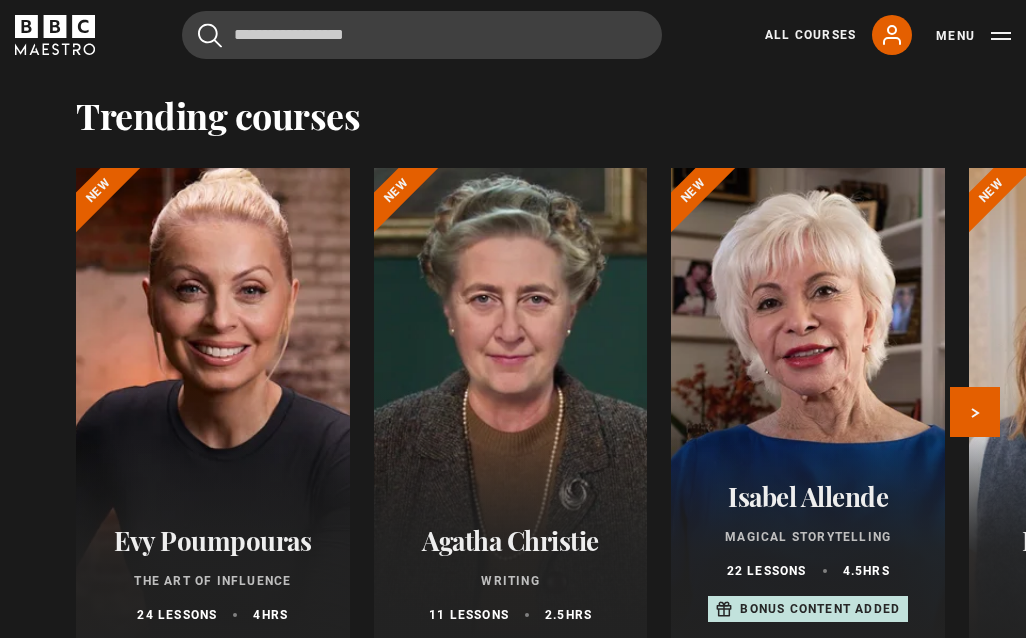 click at bounding box center (212, 408) 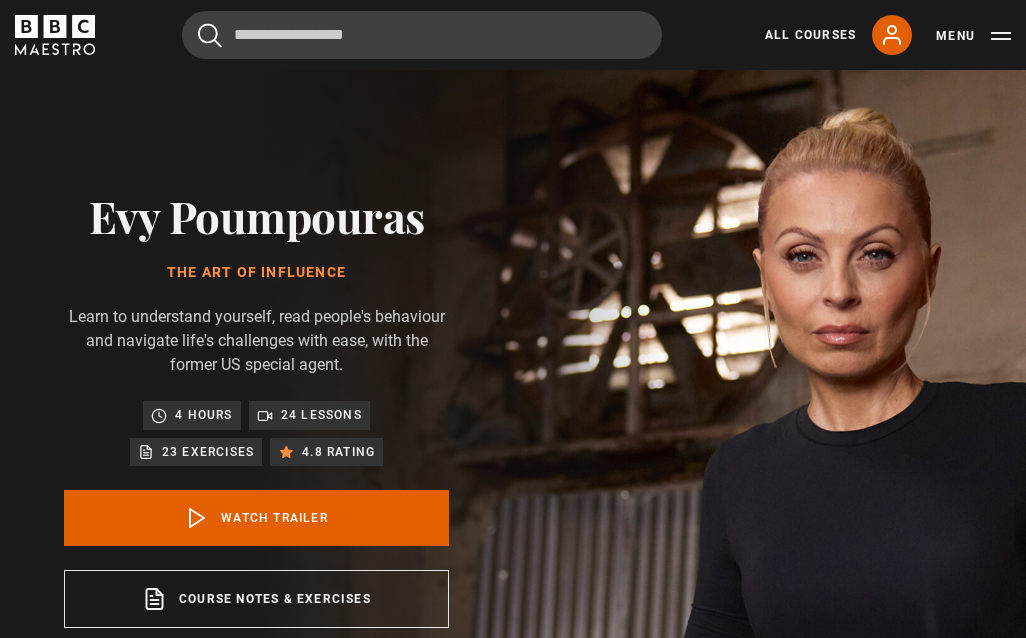 scroll, scrollTop: 0, scrollLeft: 0, axis: both 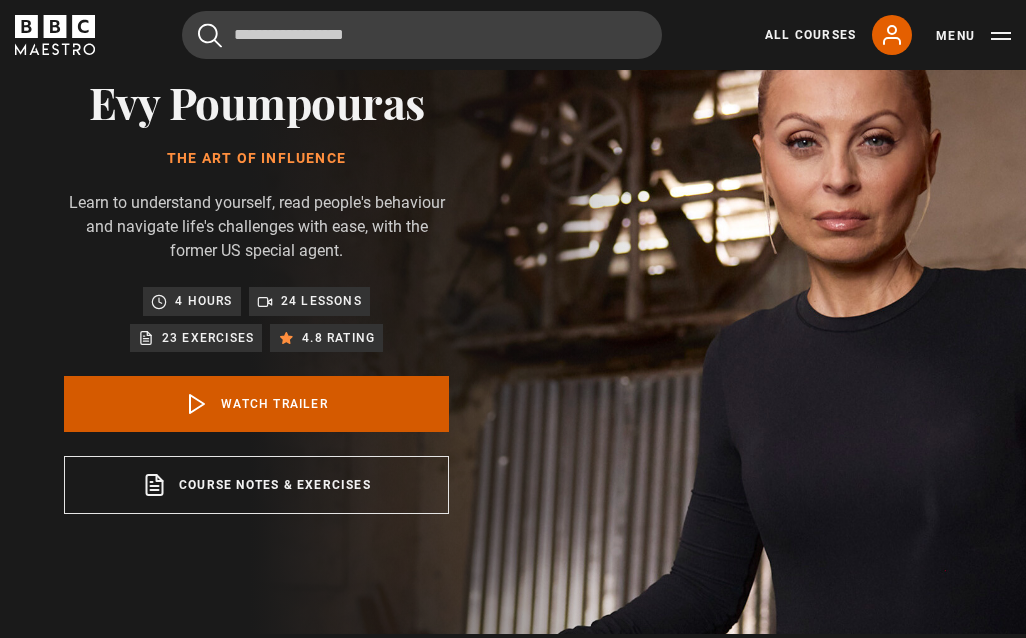 click on "Watch Trailer" at bounding box center [256, 404] 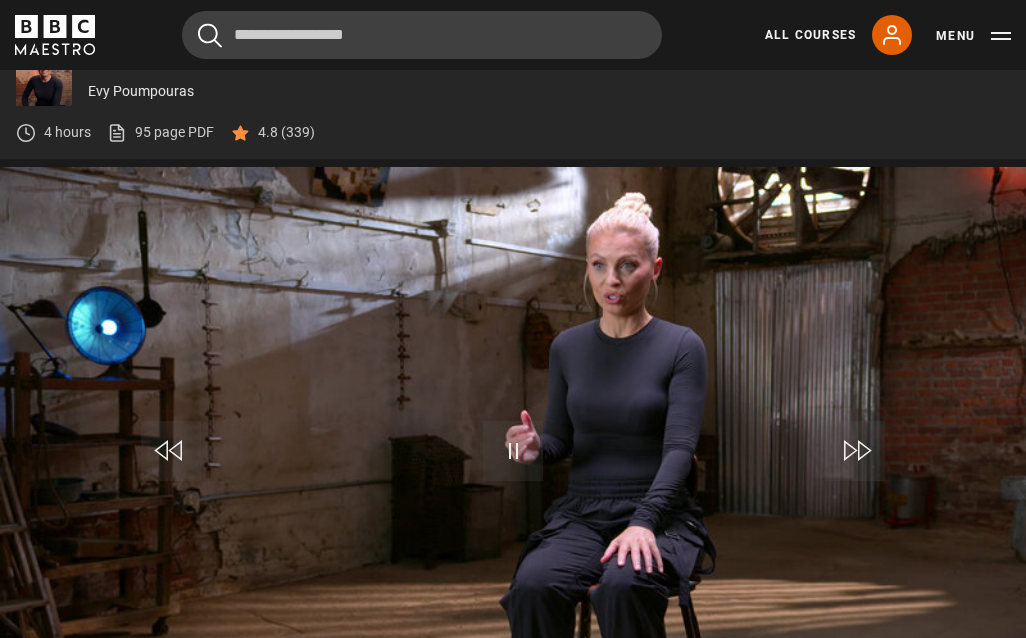 scroll, scrollTop: 850, scrollLeft: 0, axis: vertical 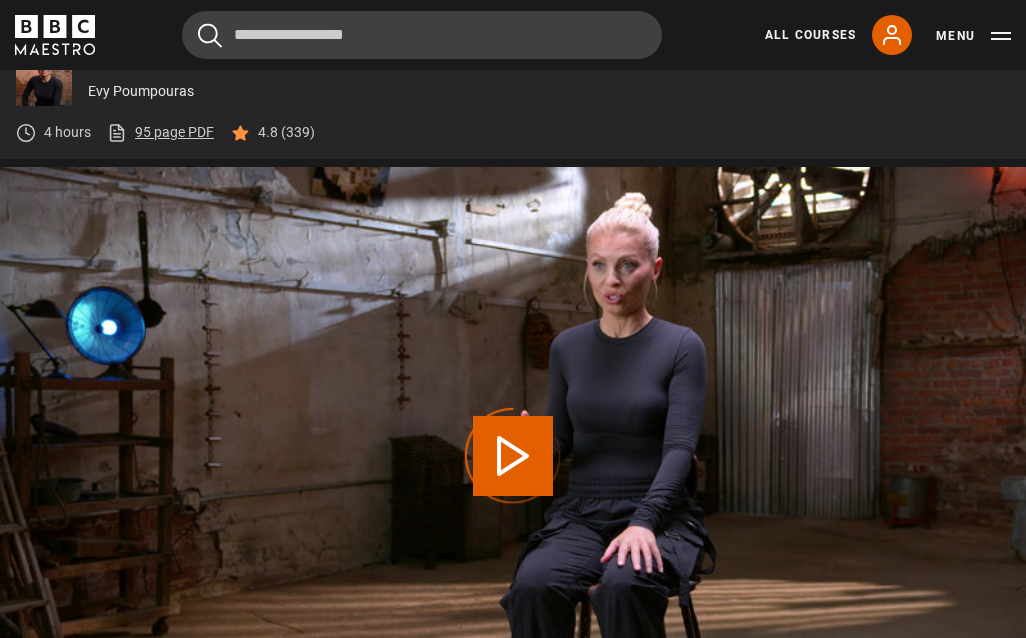 click on "95 page PDF
(opens in new tab)" at bounding box center (160, 132) 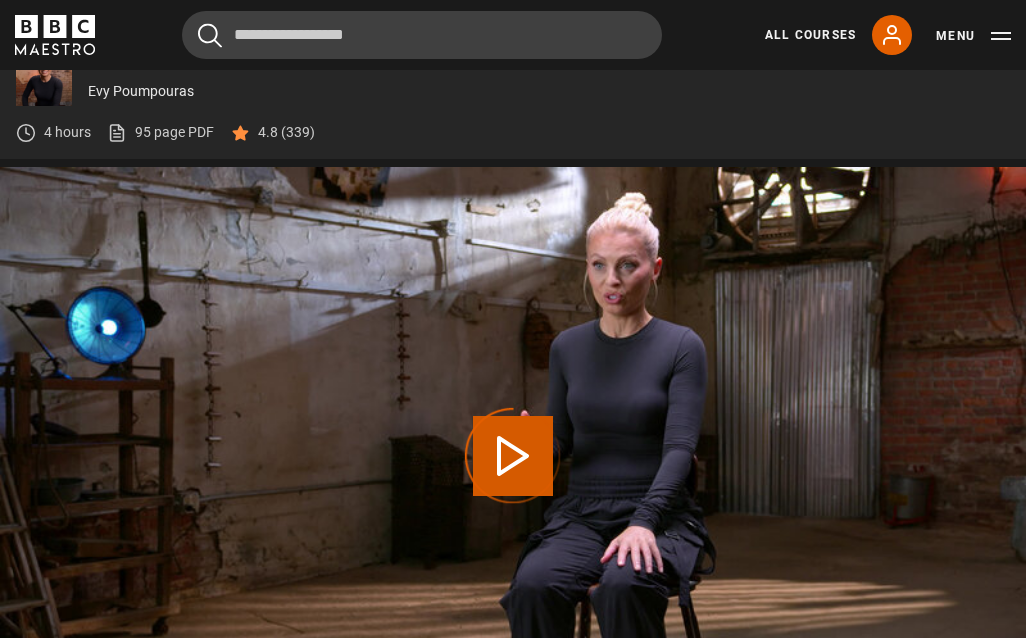 click on "Video Player is loading." at bounding box center (513, 456) 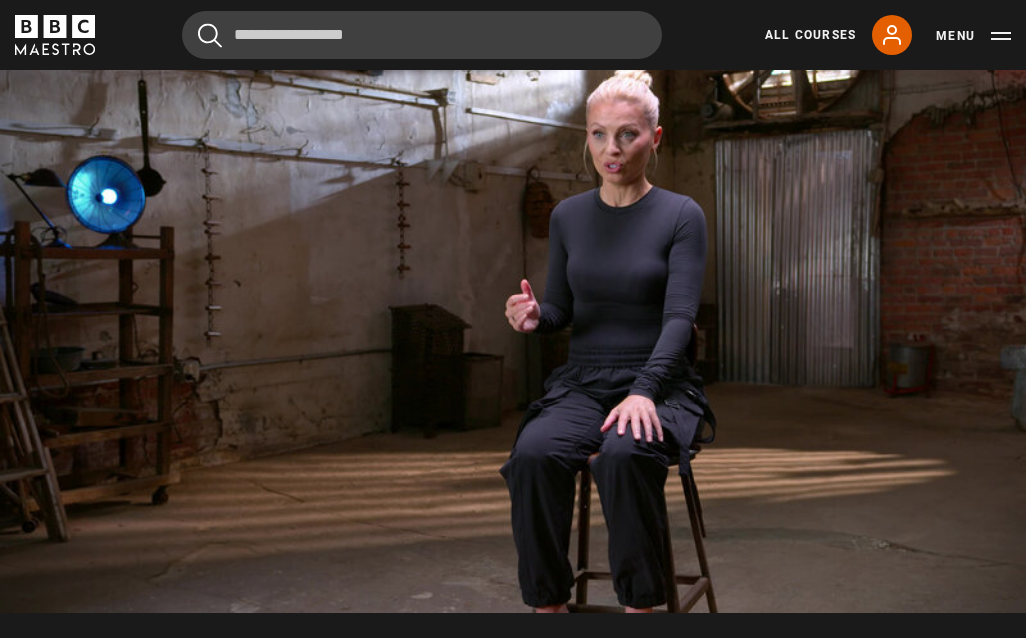 scroll, scrollTop: 898, scrollLeft: 0, axis: vertical 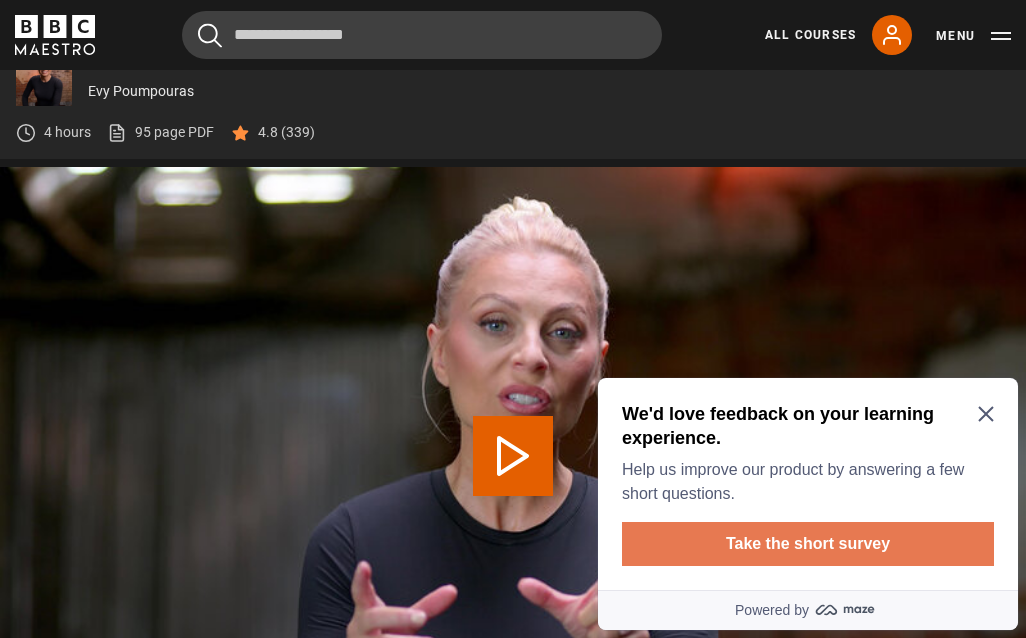 click on "Take the short survey" at bounding box center (808, 544) 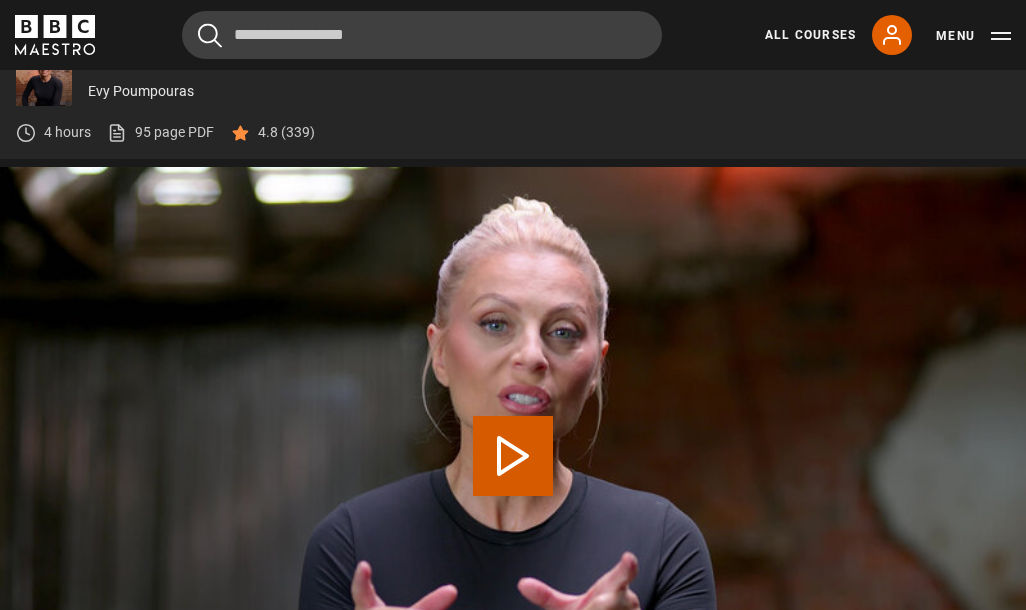 click on "Play Lesson Part one: understanding you" at bounding box center [513, 456] 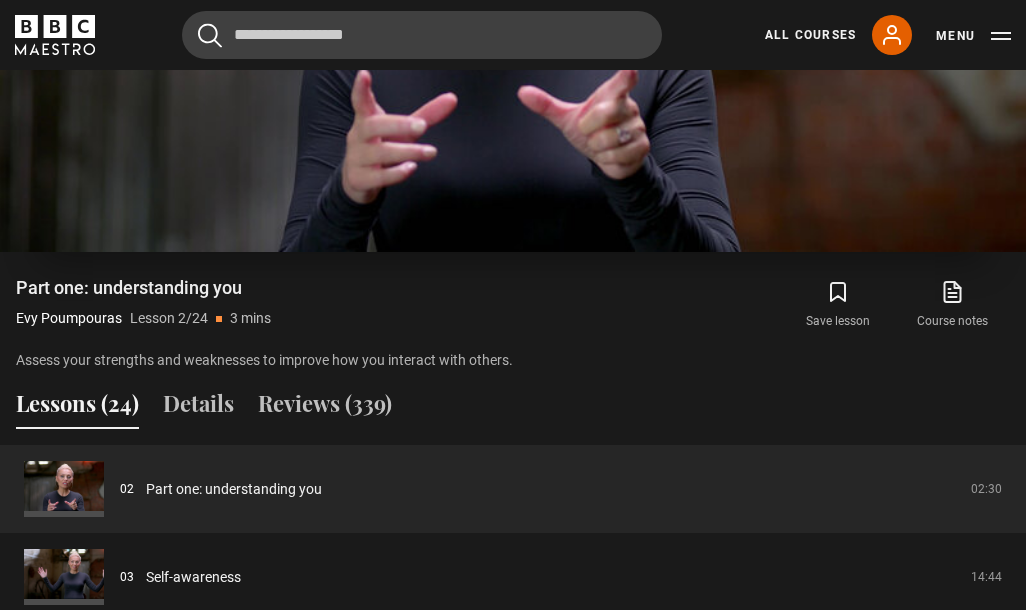 scroll, scrollTop: 1311, scrollLeft: 0, axis: vertical 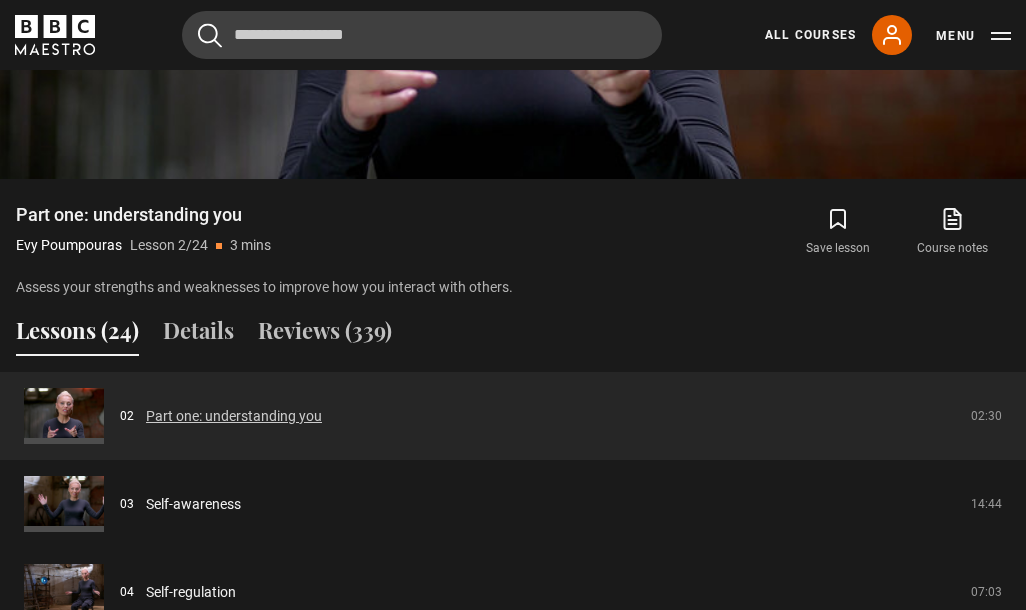 click on "Part one: understanding you" at bounding box center [234, 416] 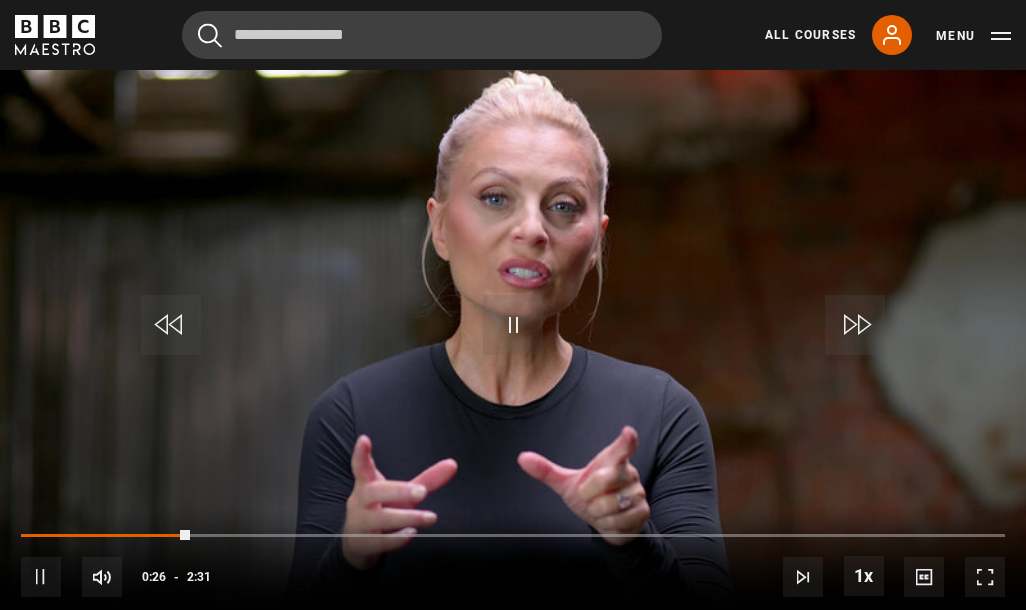 scroll, scrollTop: 826, scrollLeft: 0, axis: vertical 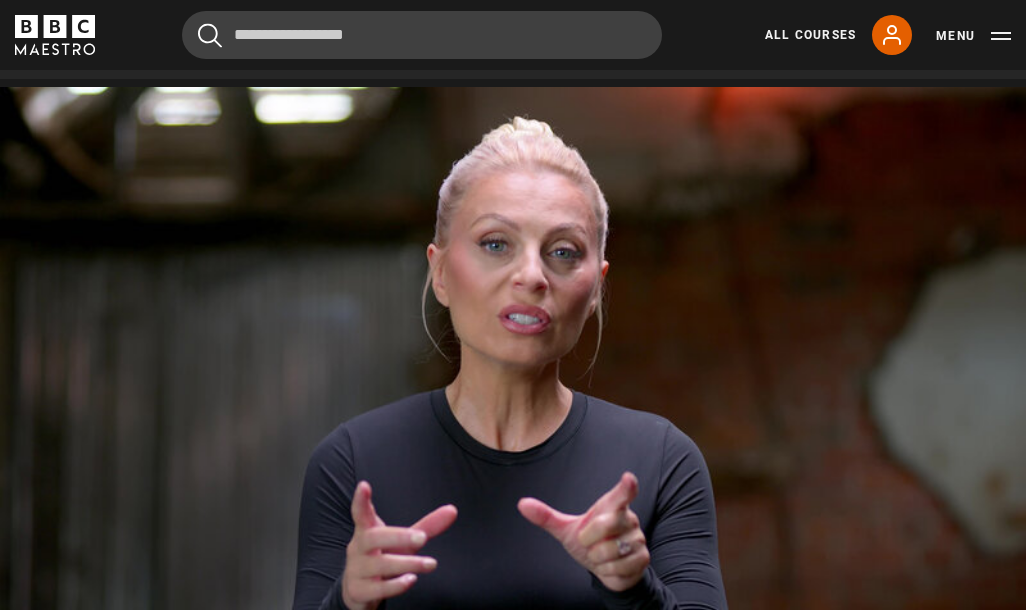 click at bounding box center [513, 375] 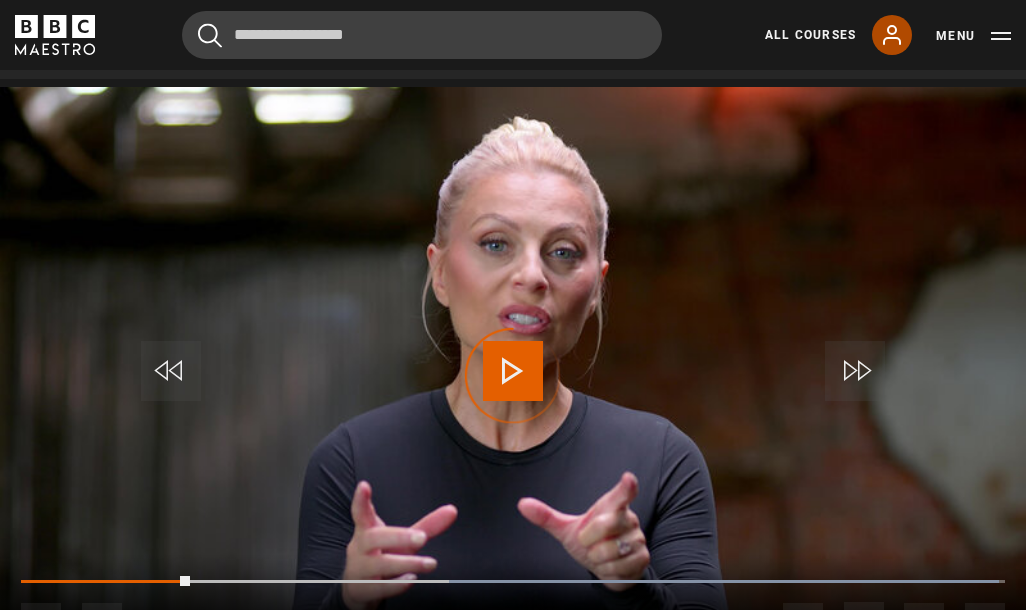 click 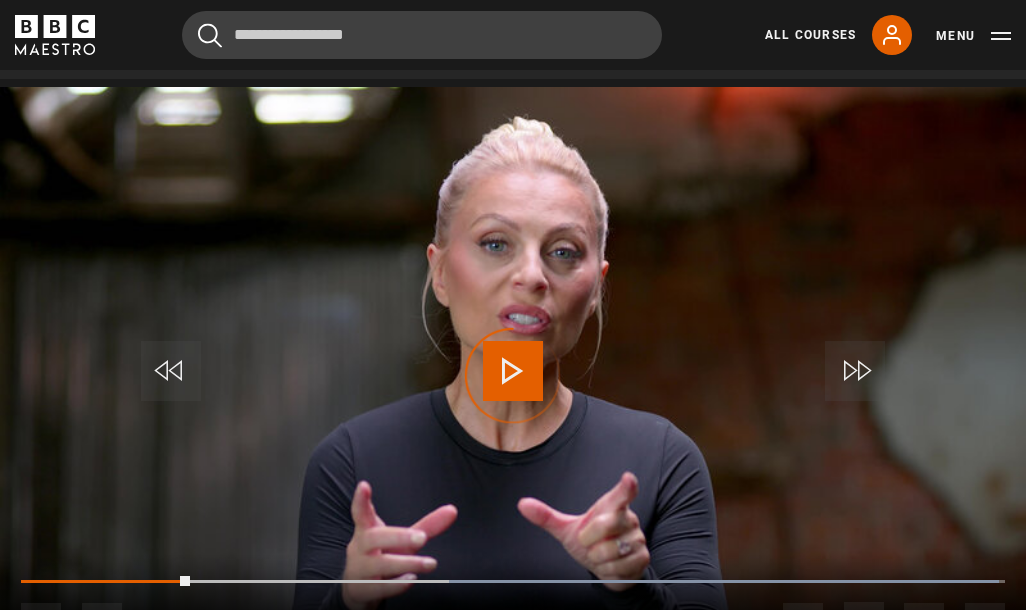 click at bounding box center (513, 375) 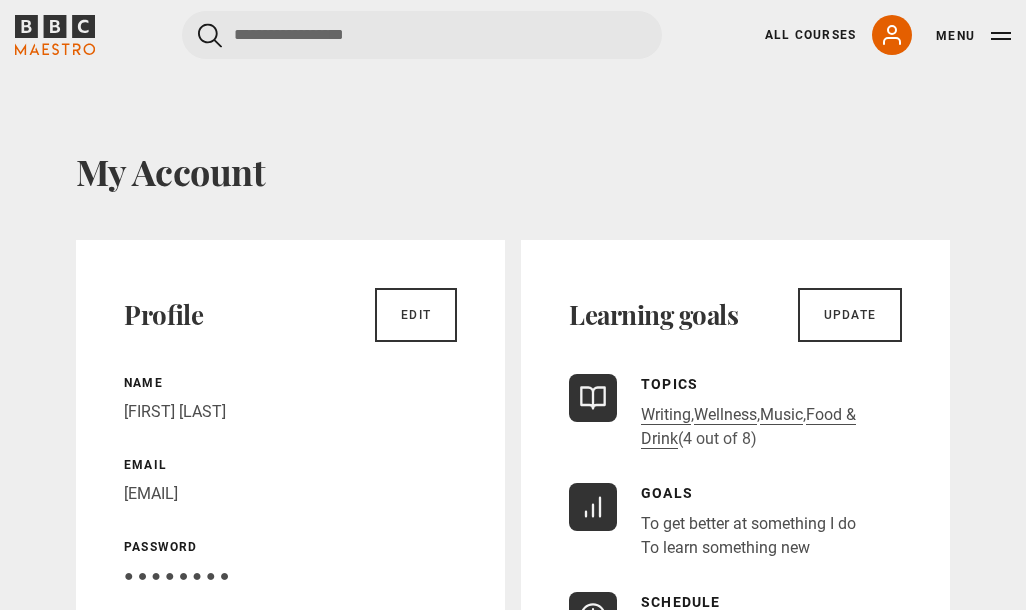 scroll, scrollTop: 0, scrollLeft: 0, axis: both 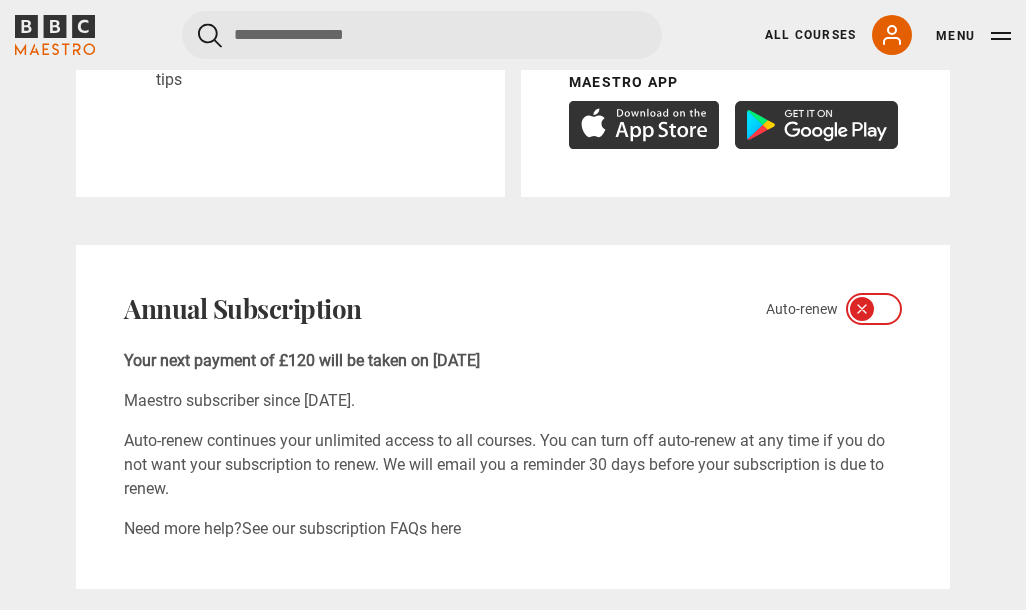click 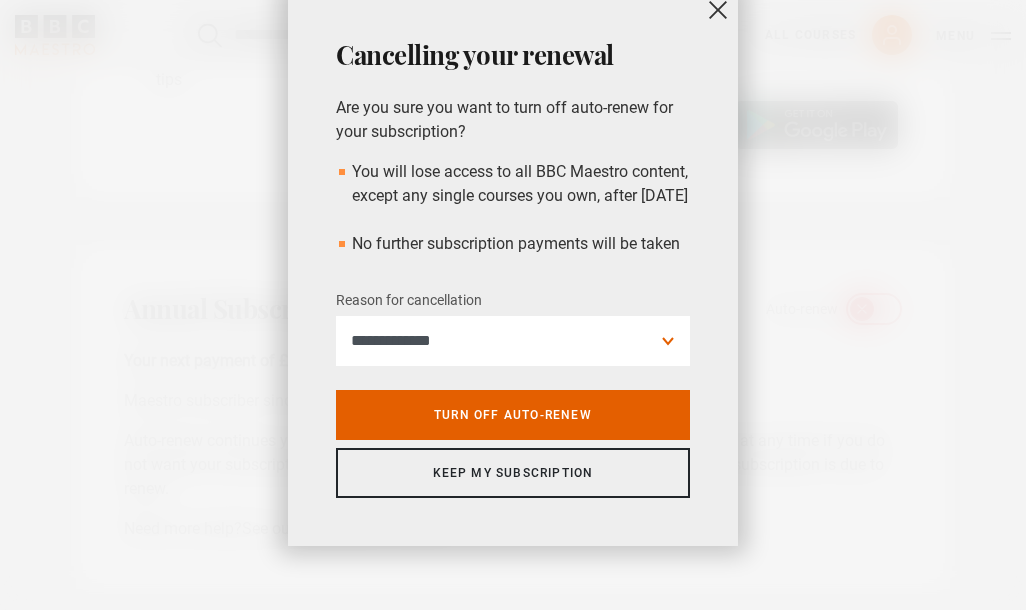 scroll, scrollTop: 65, scrollLeft: 0, axis: vertical 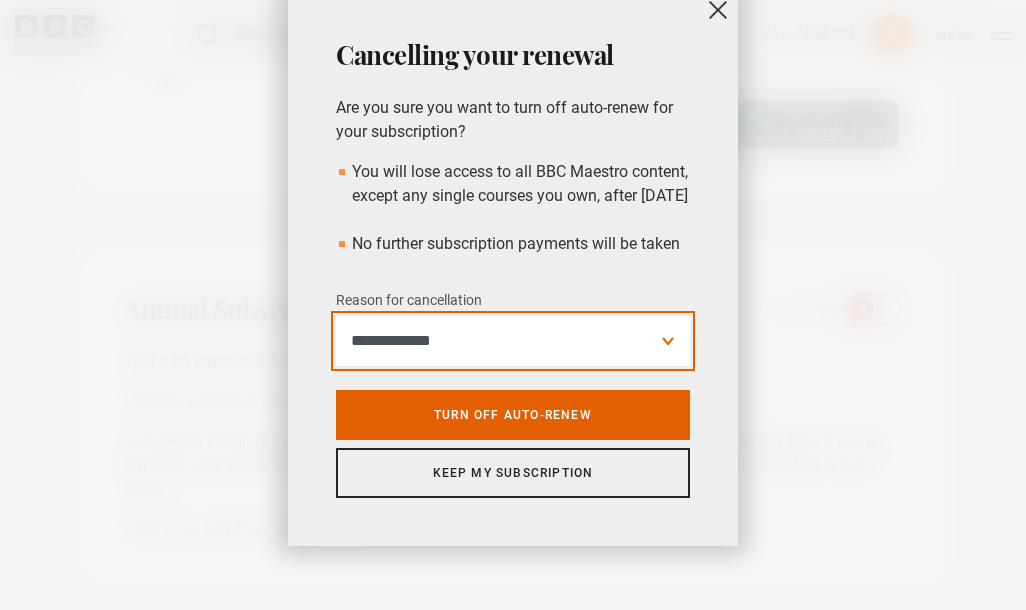 select on "*********" 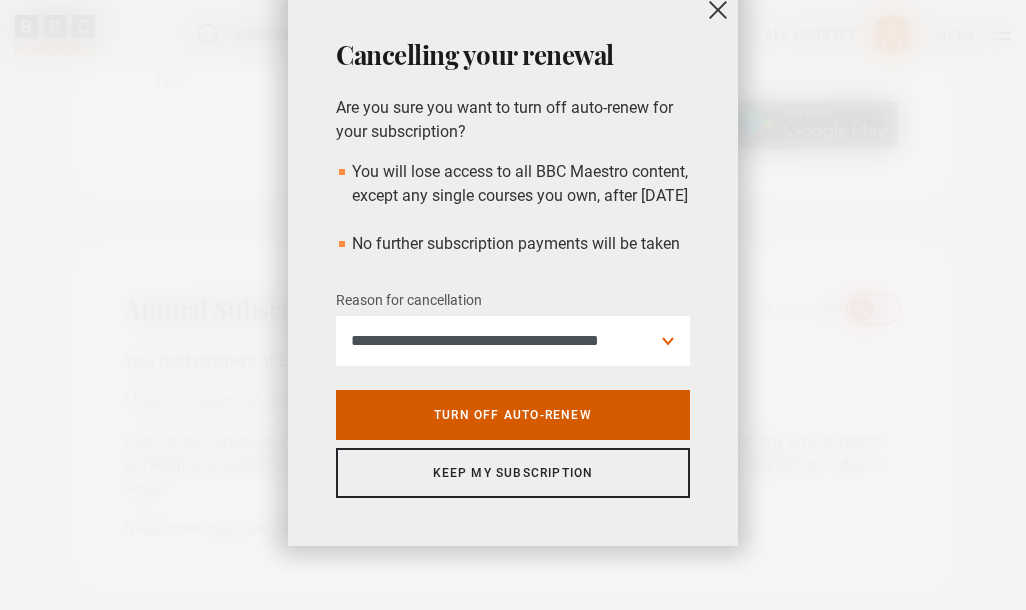 click on "Turn off auto-renew" at bounding box center (513, 415) 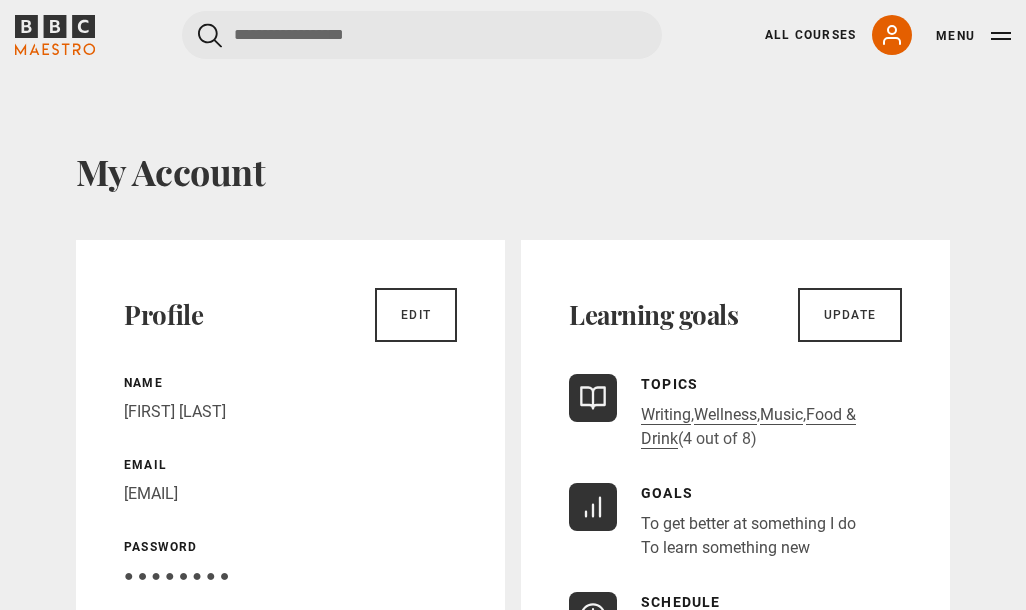 scroll, scrollTop: 0, scrollLeft: 0, axis: both 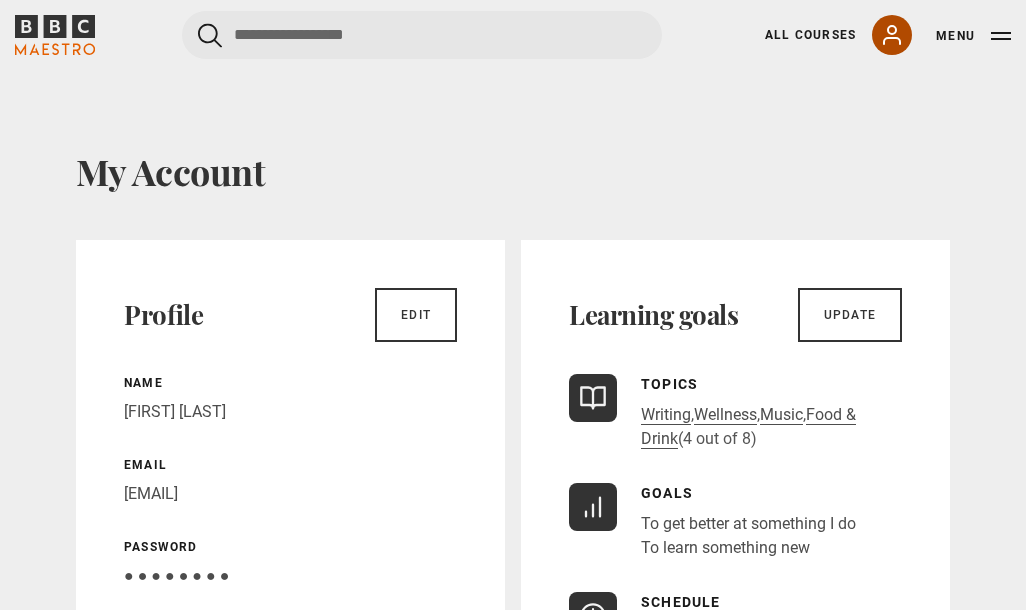 click 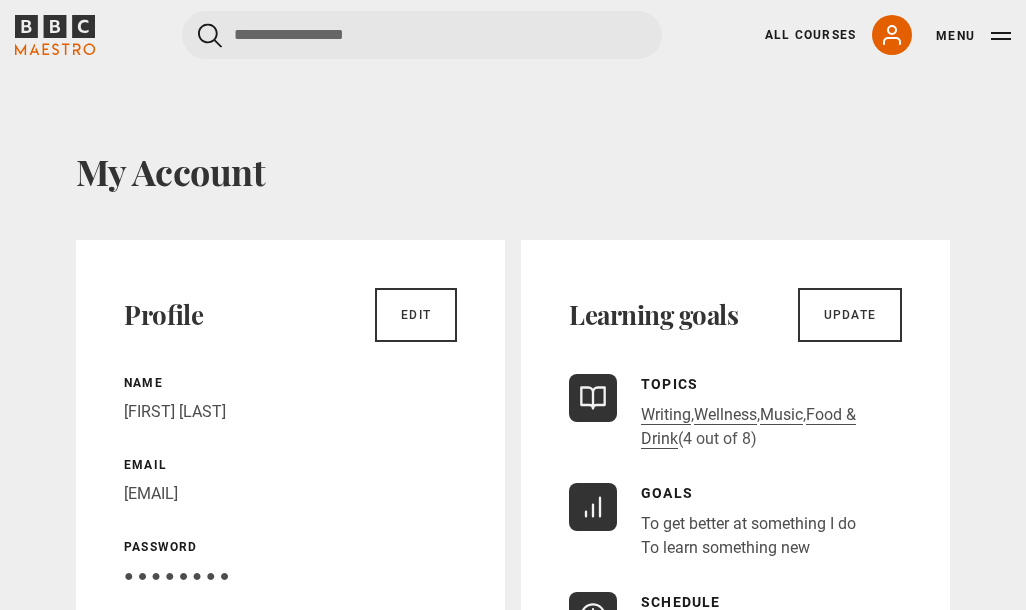 click on "Menu" at bounding box center [973, 36] 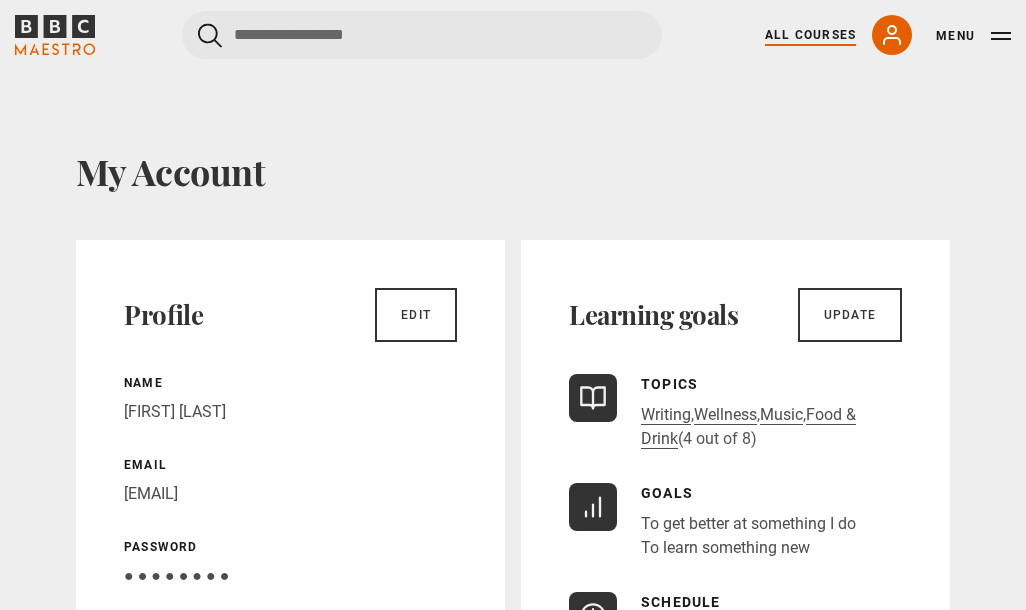 click on "All Courses" at bounding box center [810, 35] 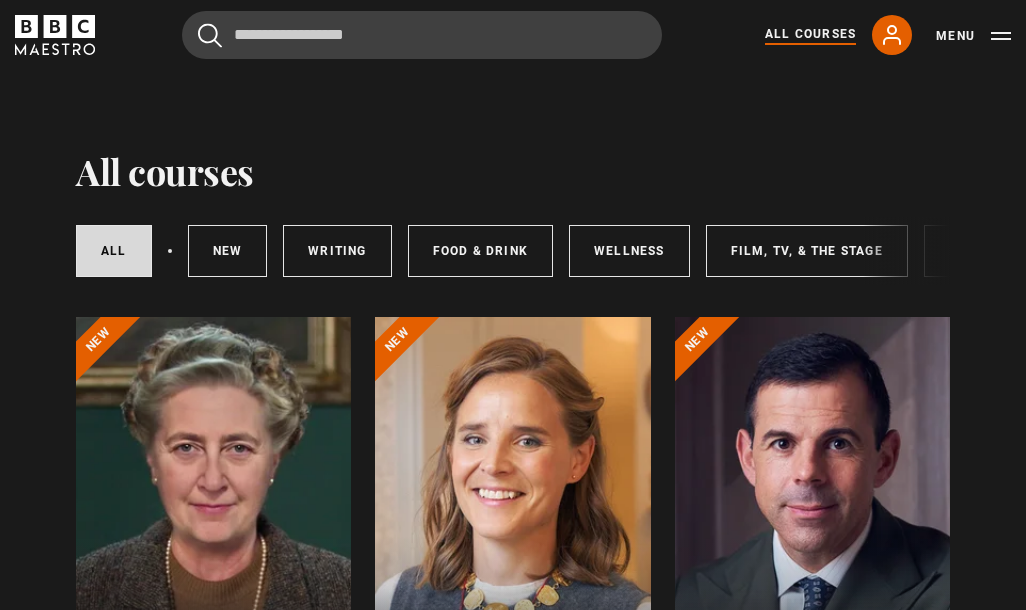 scroll, scrollTop: 0, scrollLeft: 0, axis: both 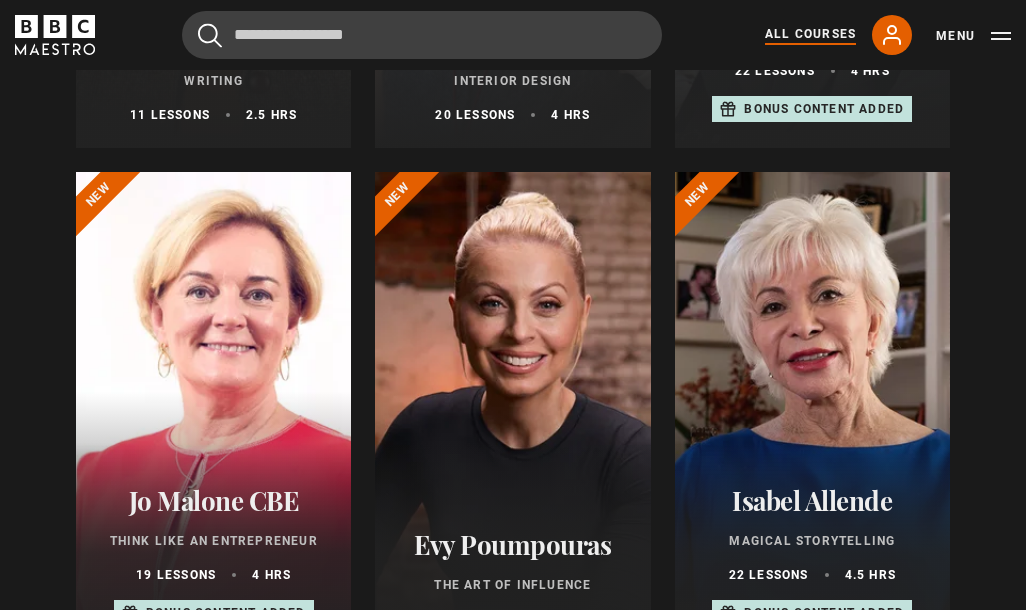 click at bounding box center (512, 412) 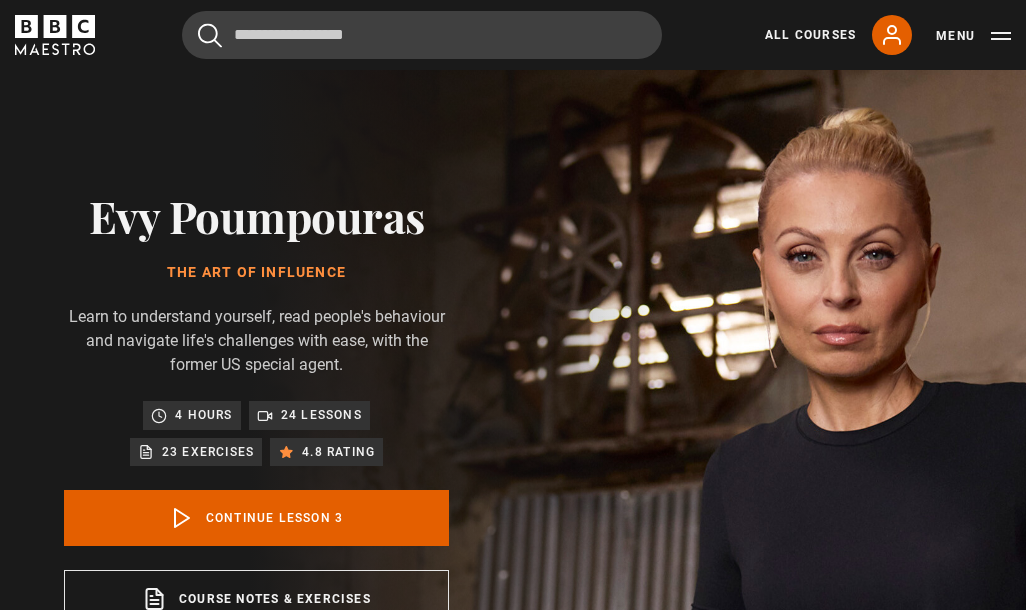 scroll, scrollTop: 821, scrollLeft: 0, axis: vertical 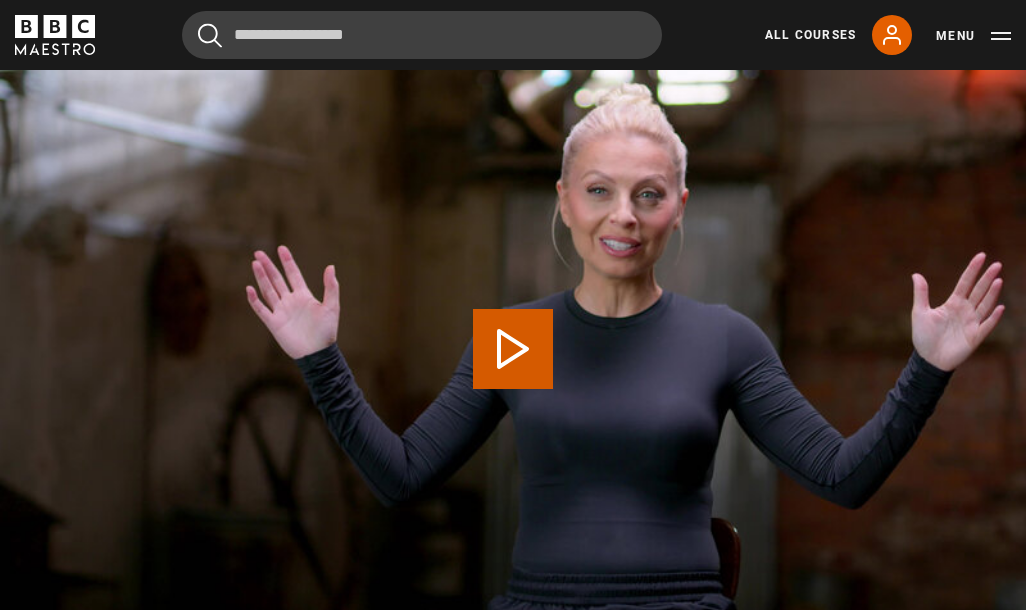 click on "Play Lesson Self-awareness" at bounding box center [513, 349] 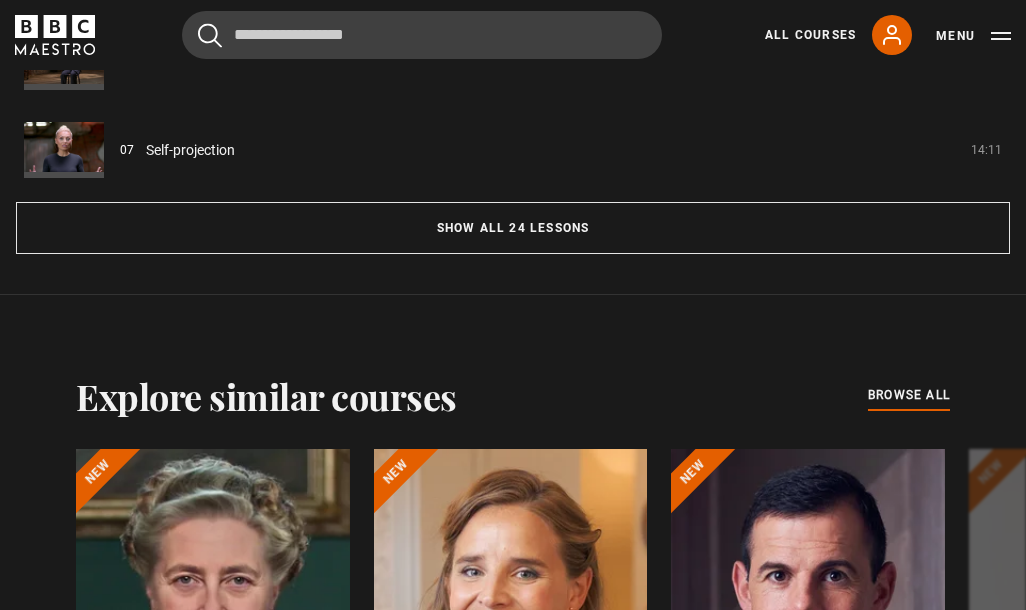 scroll, scrollTop: 1946, scrollLeft: 0, axis: vertical 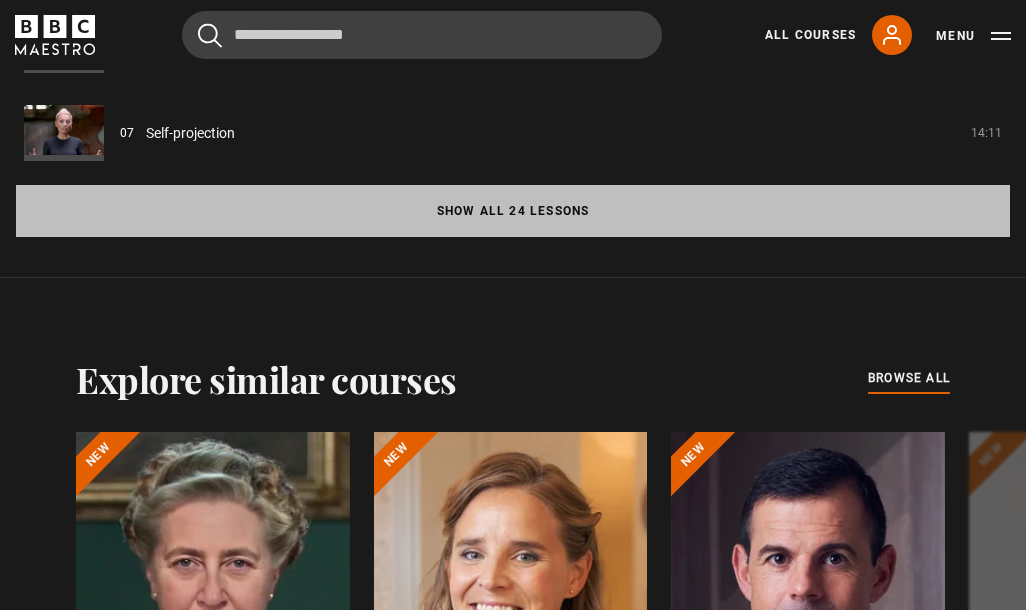 click on "Show all 24 lessons" at bounding box center [513, 211] 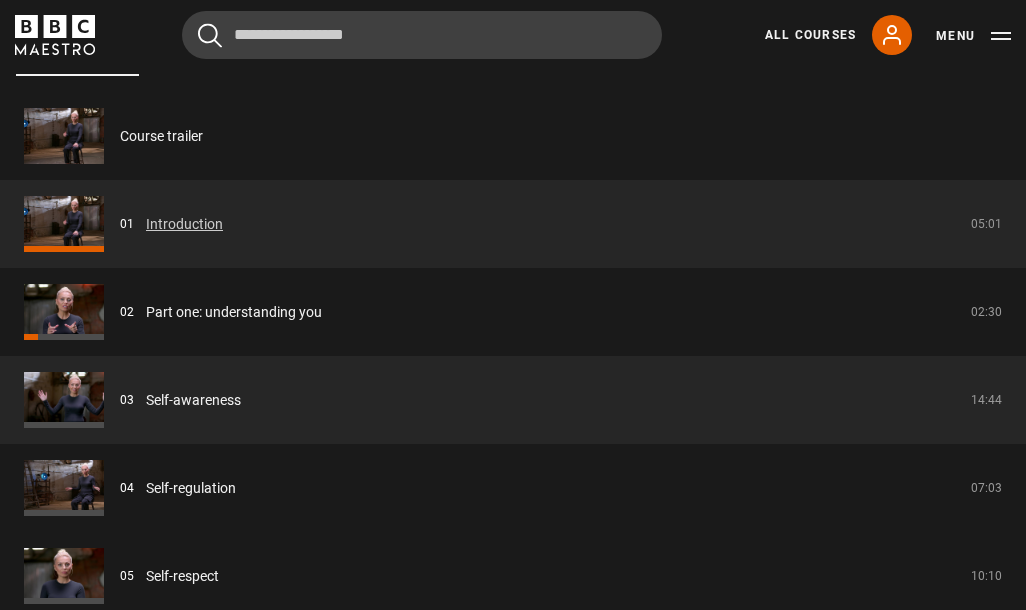 scroll, scrollTop: 1592, scrollLeft: 0, axis: vertical 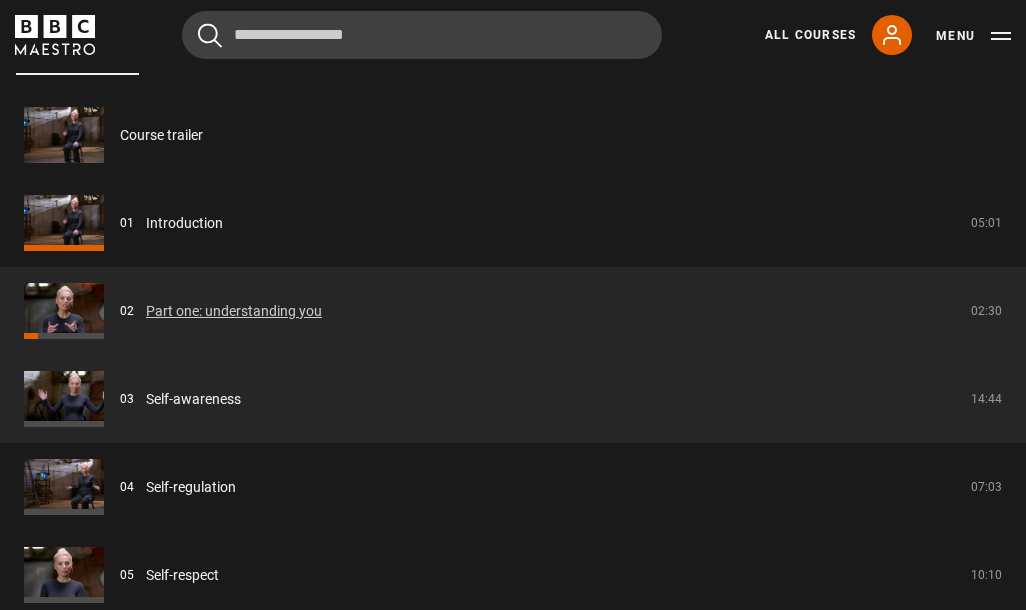 click on "Part one: understanding you" at bounding box center [234, 311] 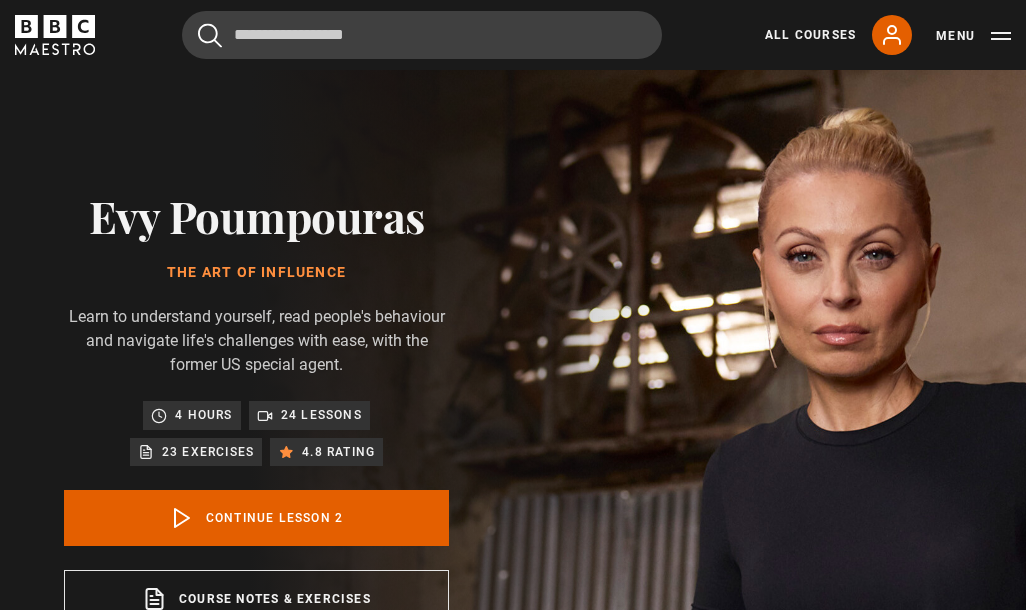 scroll, scrollTop: 746, scrollLeft: 0, axis: vertical 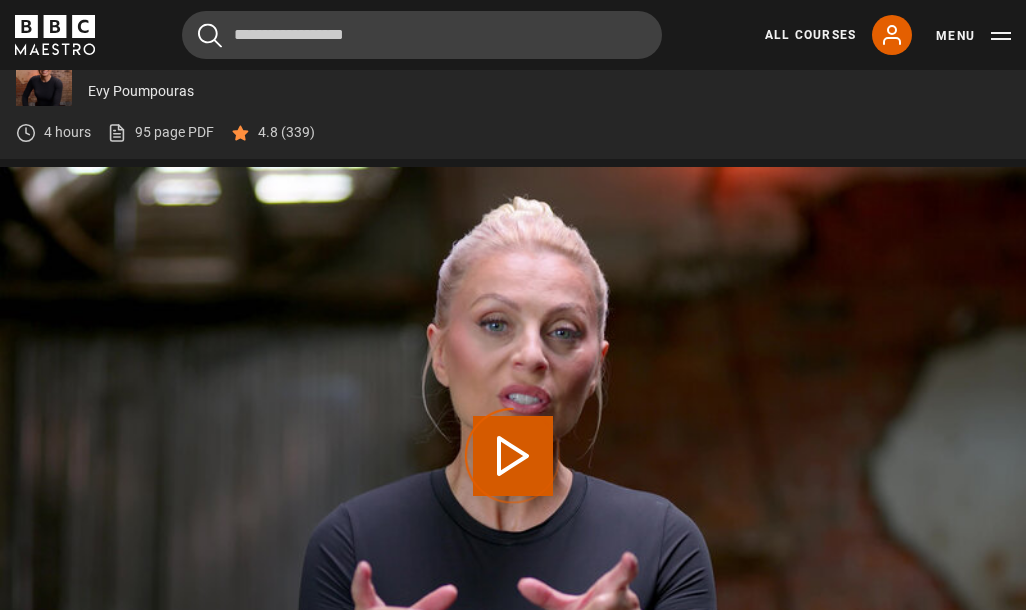 click on "Video Player is loading." at bounding box center (513, 456) 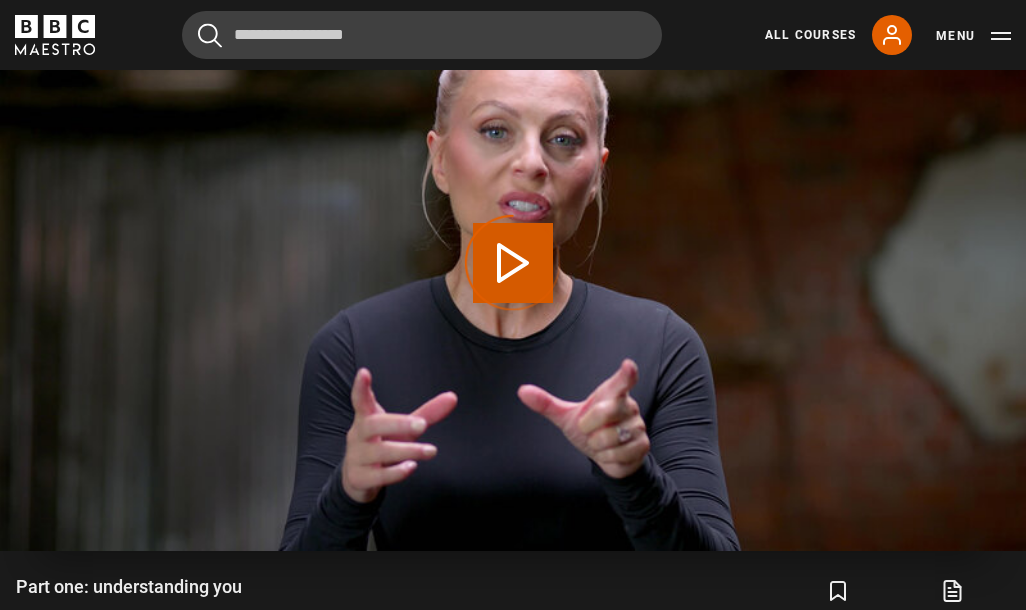 scroll, scrollTop: 934, scrollLeft: 0, axis: vertical 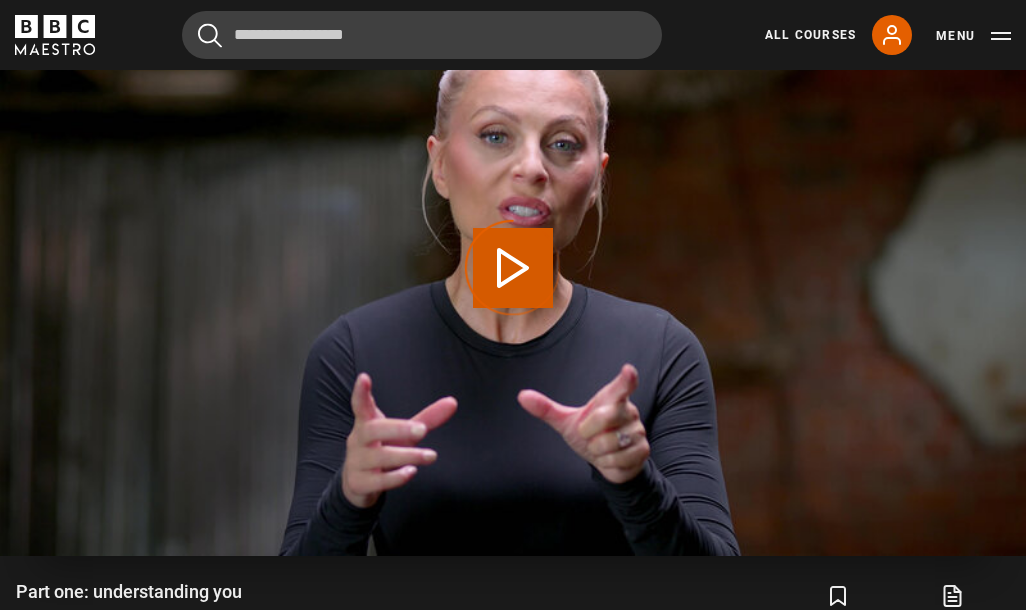 click on "Video Player is loading." at bounding box center (513, 268) 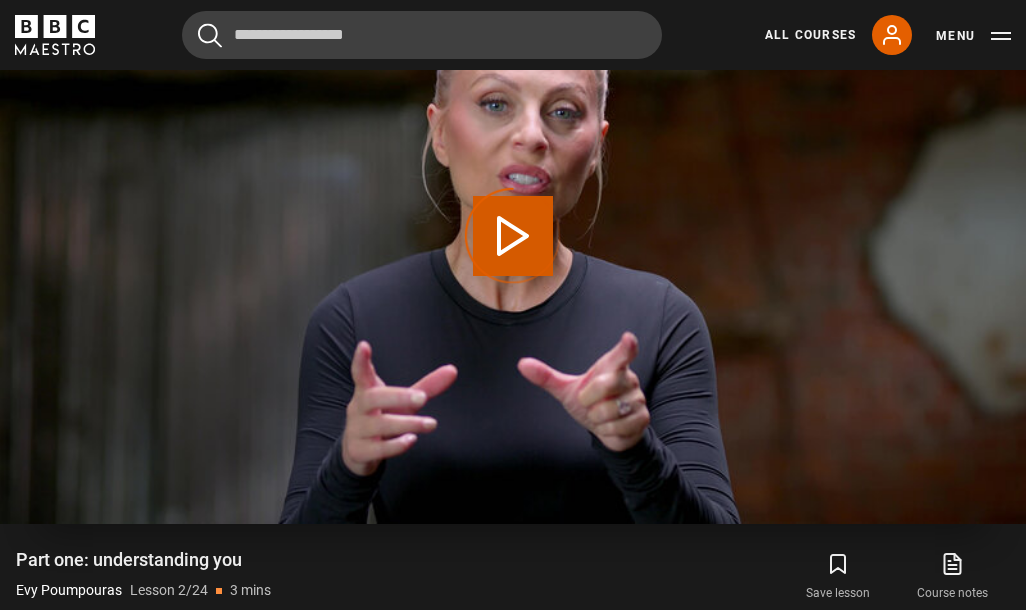 scroll, scrollTop: 732, scrollLeft: 0, axis: vertical 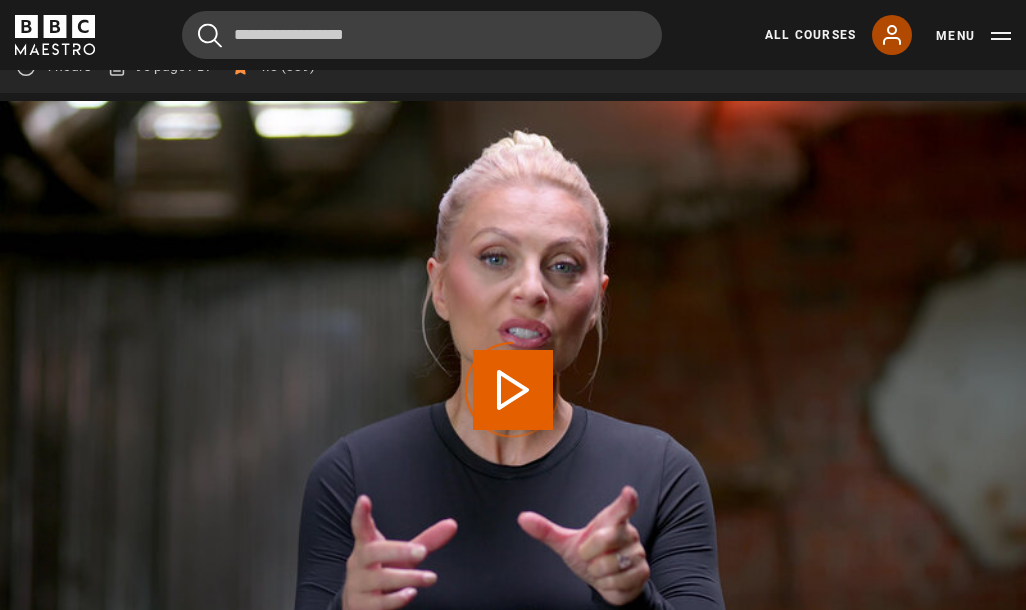 click 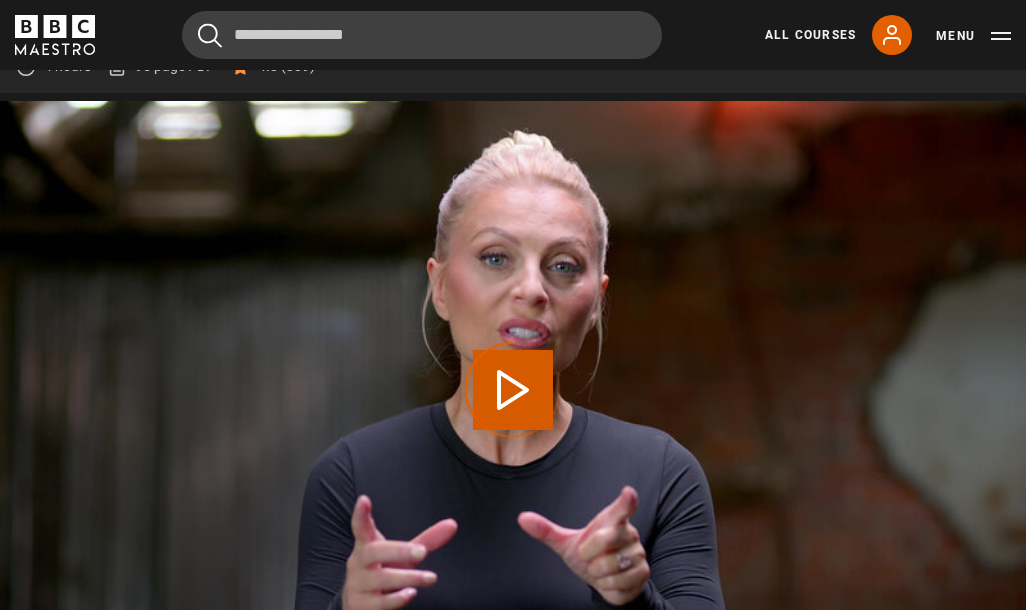 click on "Video Player is loading." at bounding box center (513, 390) 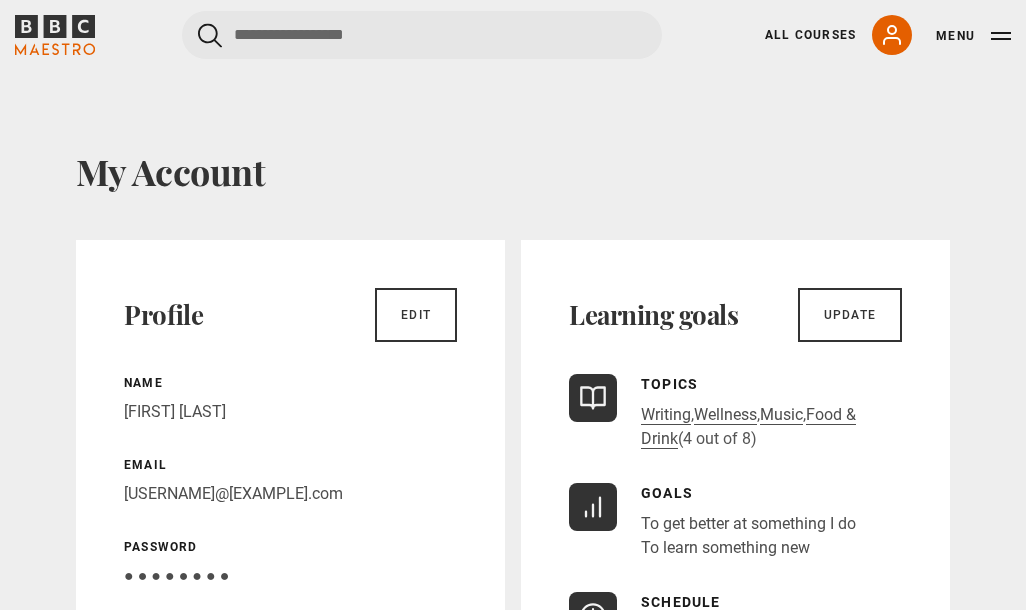 scroll, scrollTop: 0, scrollLeft: 0, axis: both 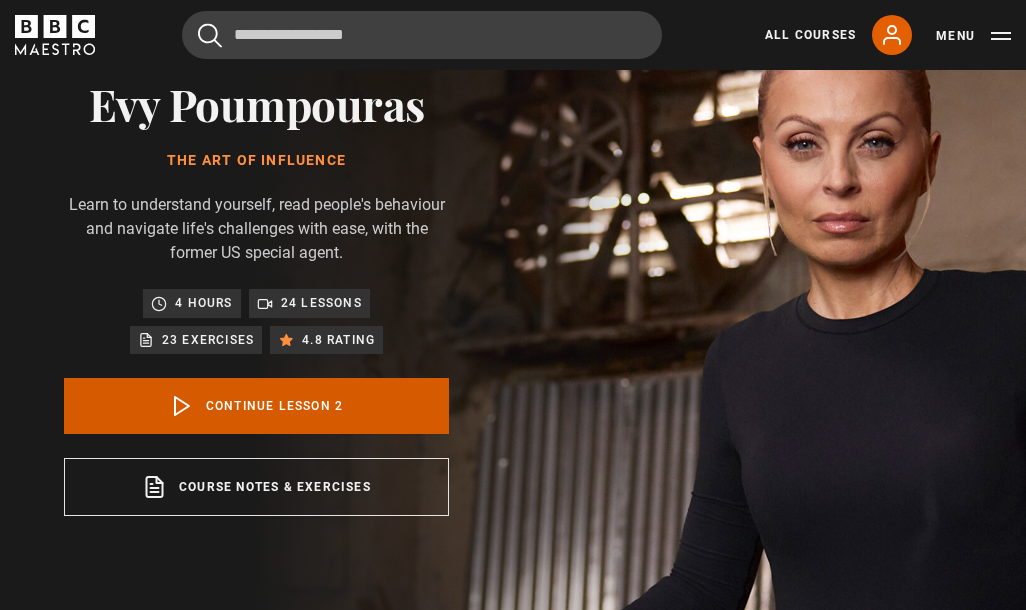 click on "Continue lesson 2" at bounding box center [256, 406] 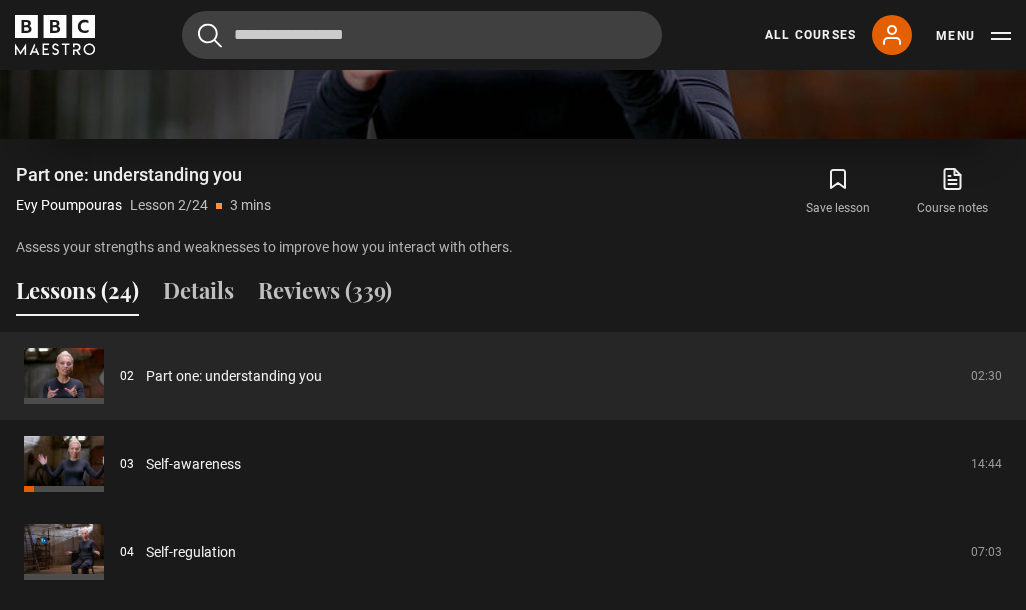 scroll, scrollTop: 1353, scrollLeft: 0, axis: vertical 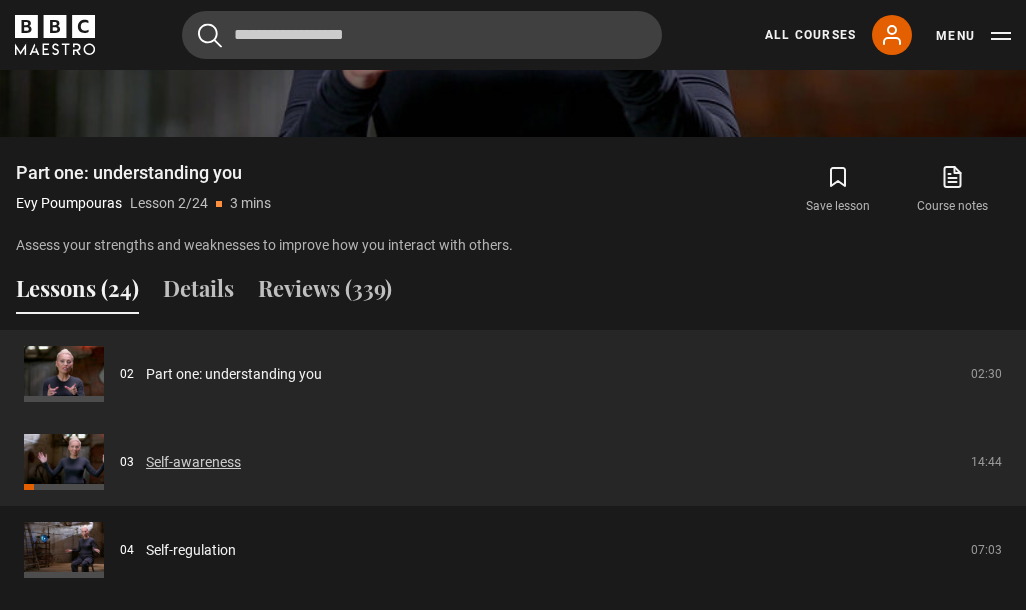 click on "Self-awareness" at bounding box center [193, 462] 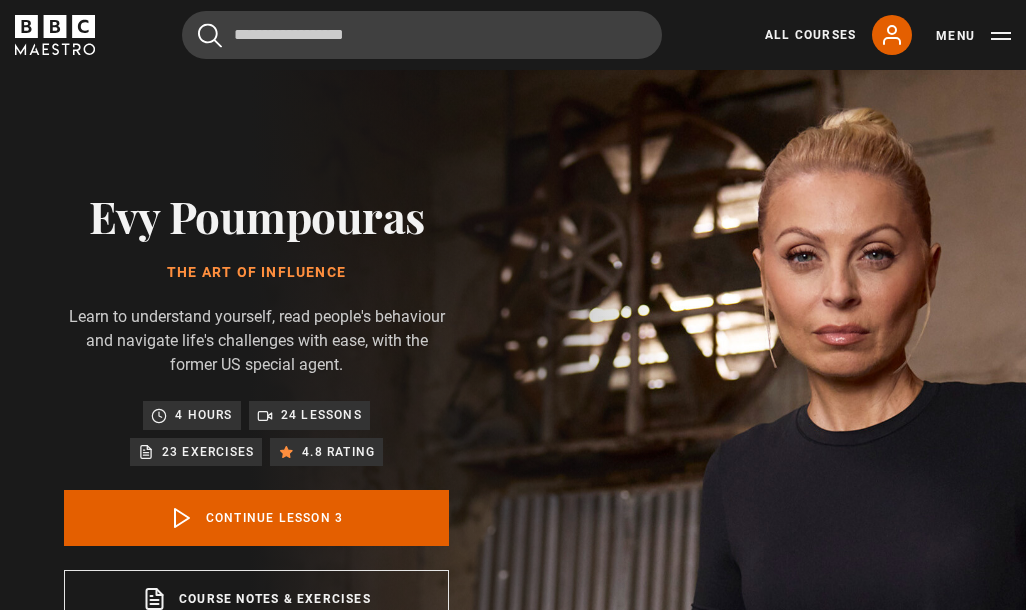 scroll, scrollTop: 746, scrollLeft: 0, axis: vertical 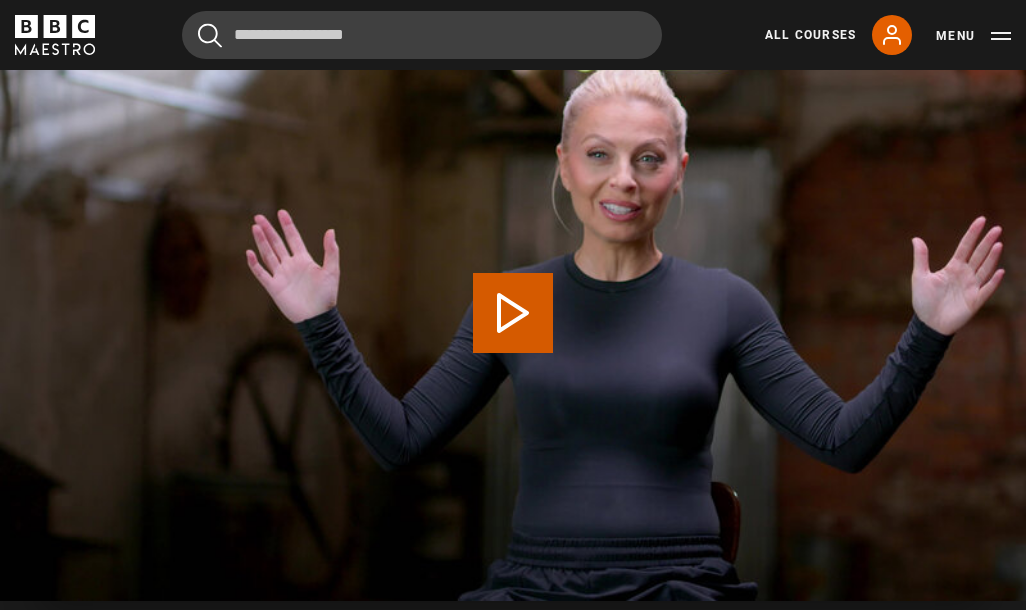 click on "Play Lesson Self-awareness" at bounding box center [513, 313] 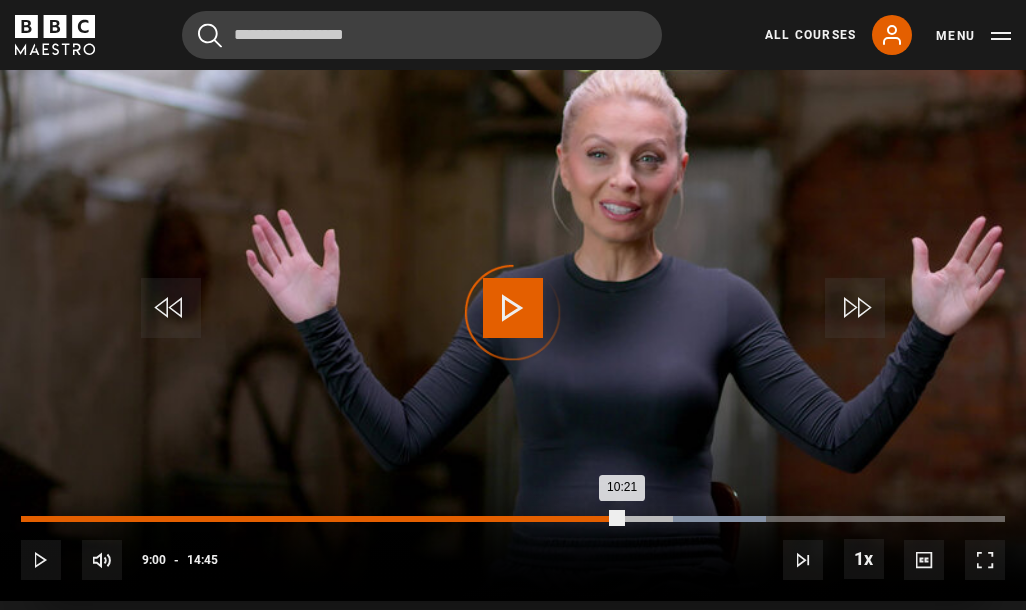 click on "Loaded :  75.74% 09:00 10:21" at bounding box center (513, 519) 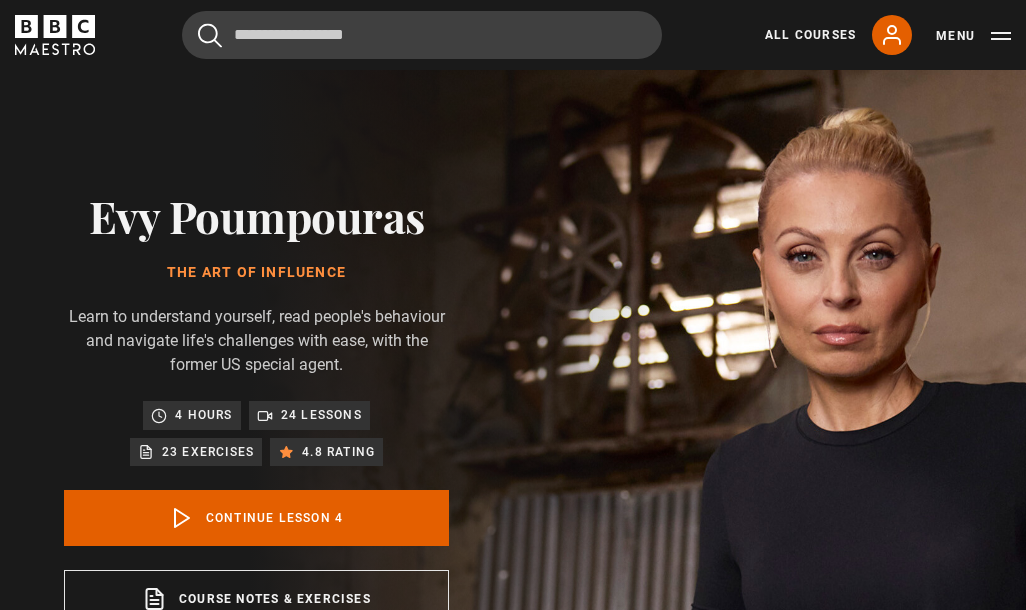 scroll, scrollTop: 746, scrollLeft: 0, axis: vertical 